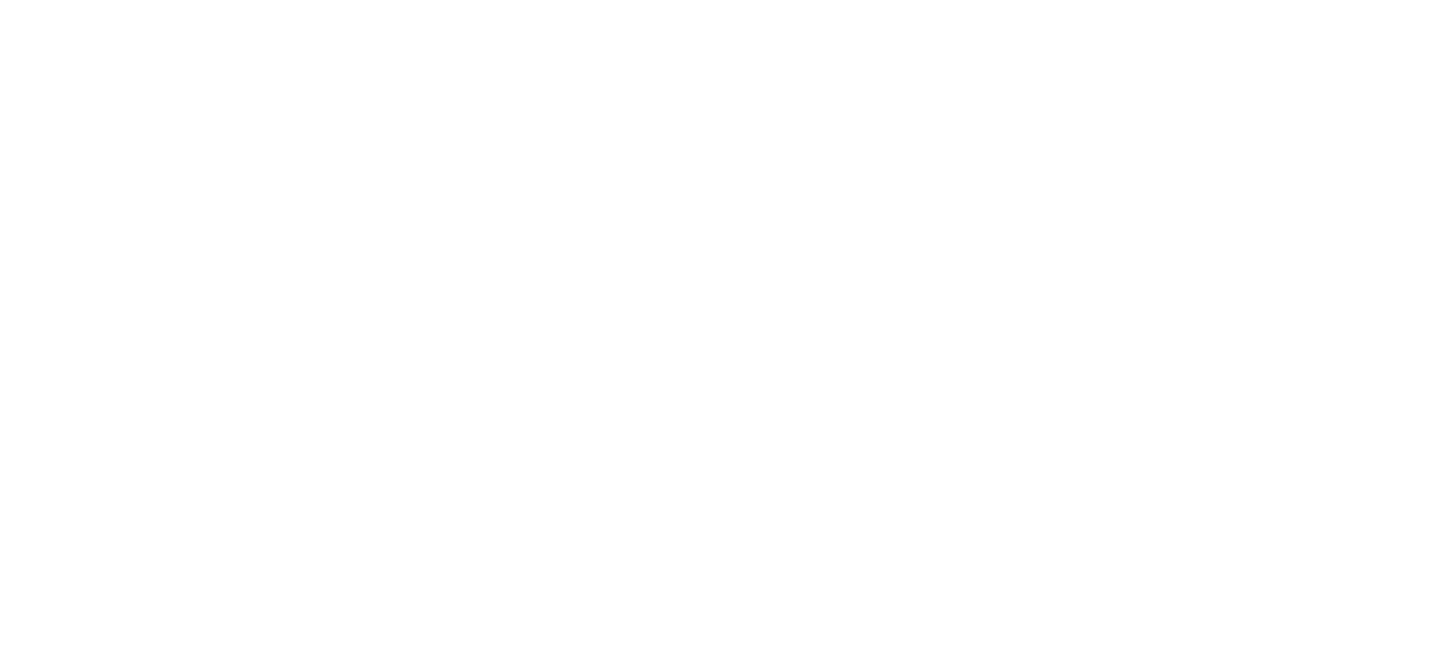 scroll, scrollTop: 0, scrollLeft: 0, axis: both 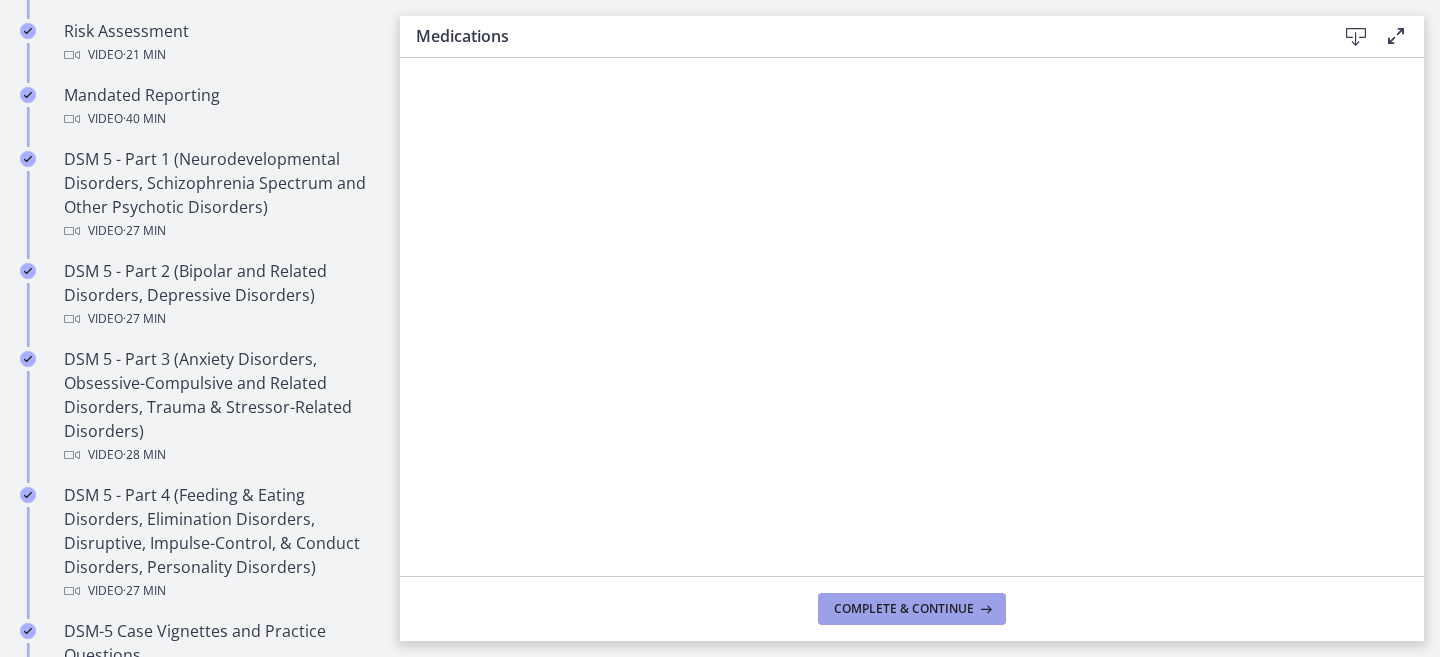 click on "Complete & continue" at bounding box center (904, 609) 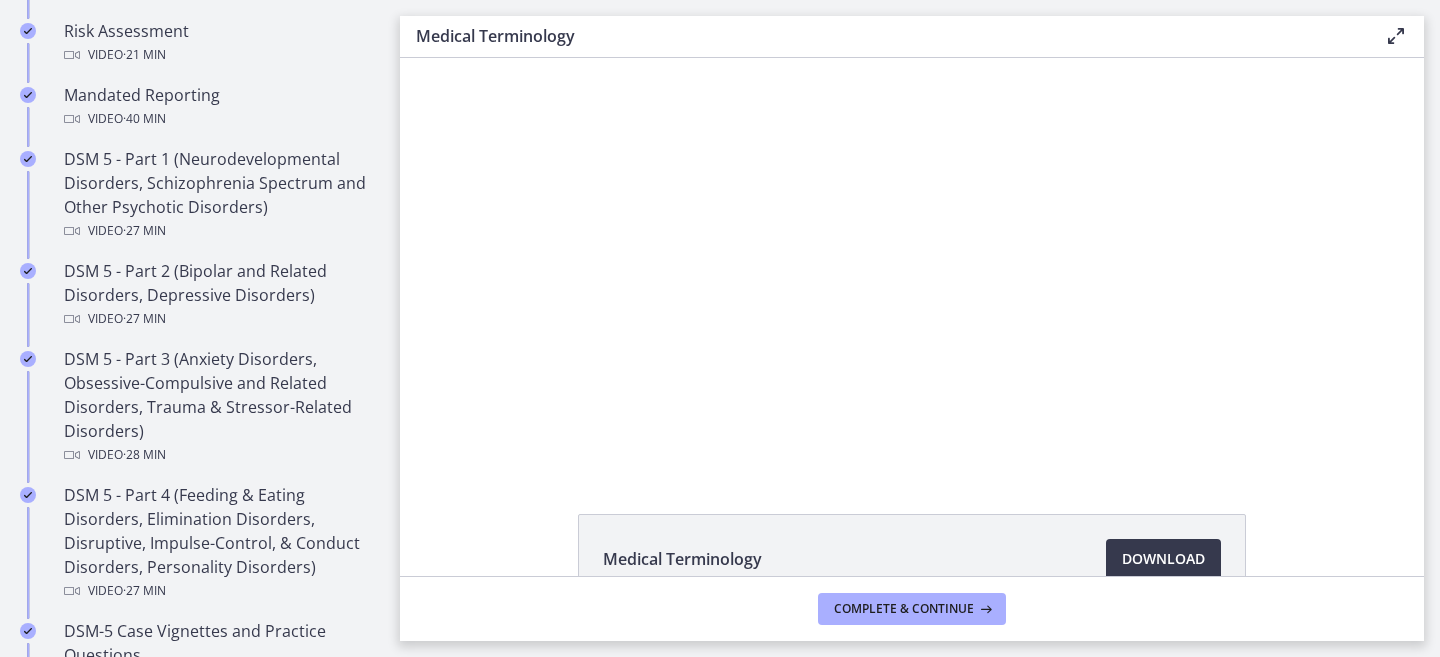 scroll, scrollTop: 0, scrollLeft: 0, axis: both 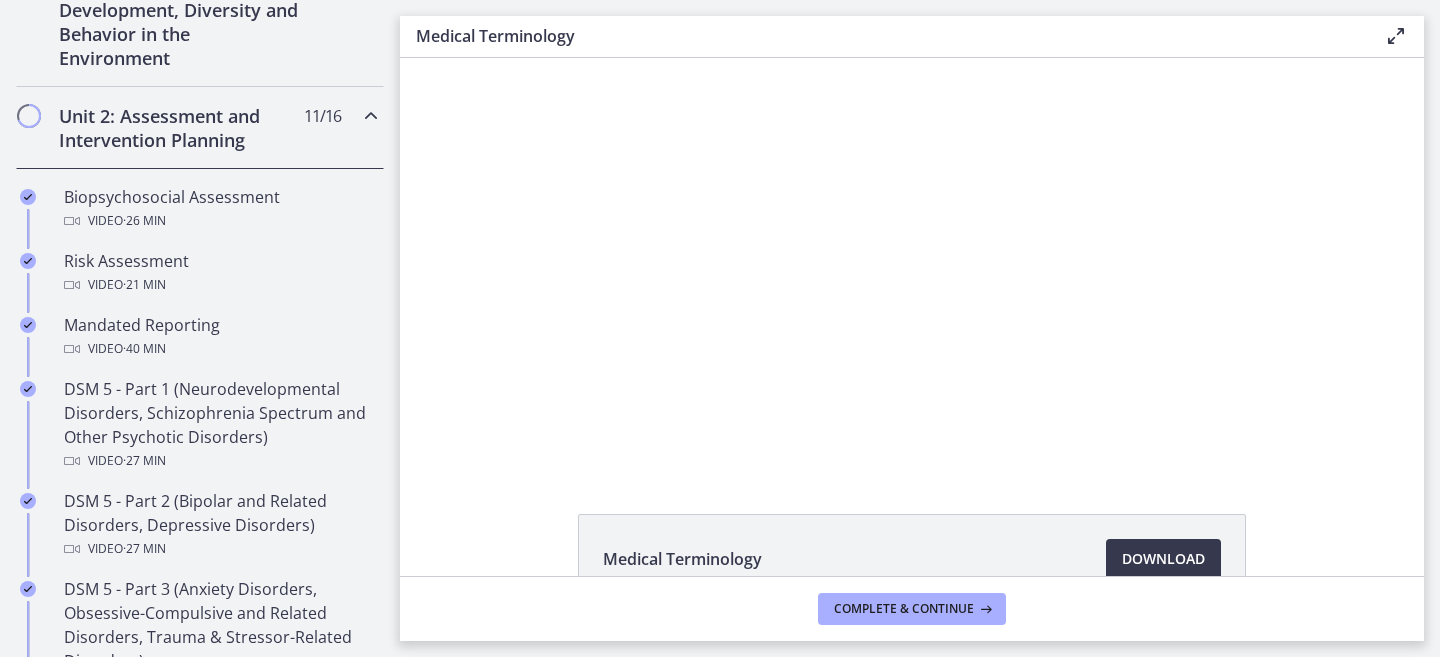 click on "Unit 2: Assessment and Intervention Planning
11  /  16
Completed" at bounding box center [200, 128] 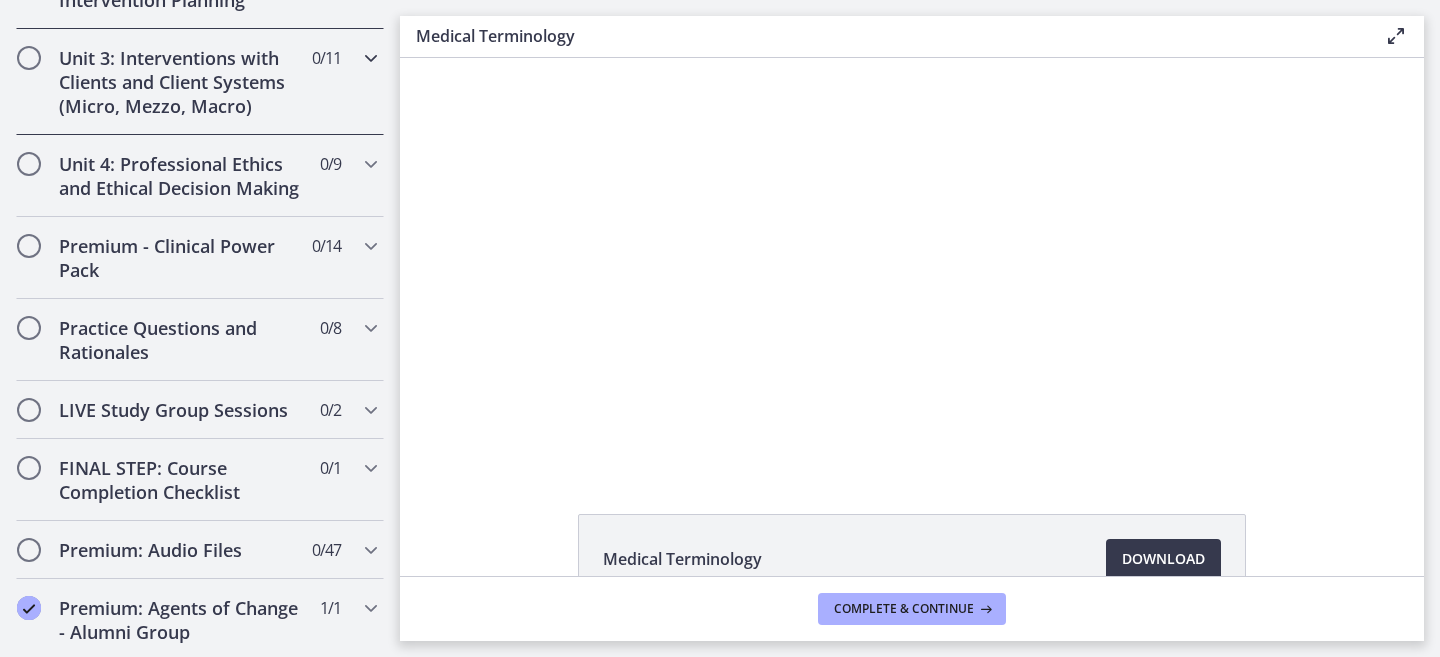 scroll, scrollTop: 774, scrollLeft: 0, axis: vertical 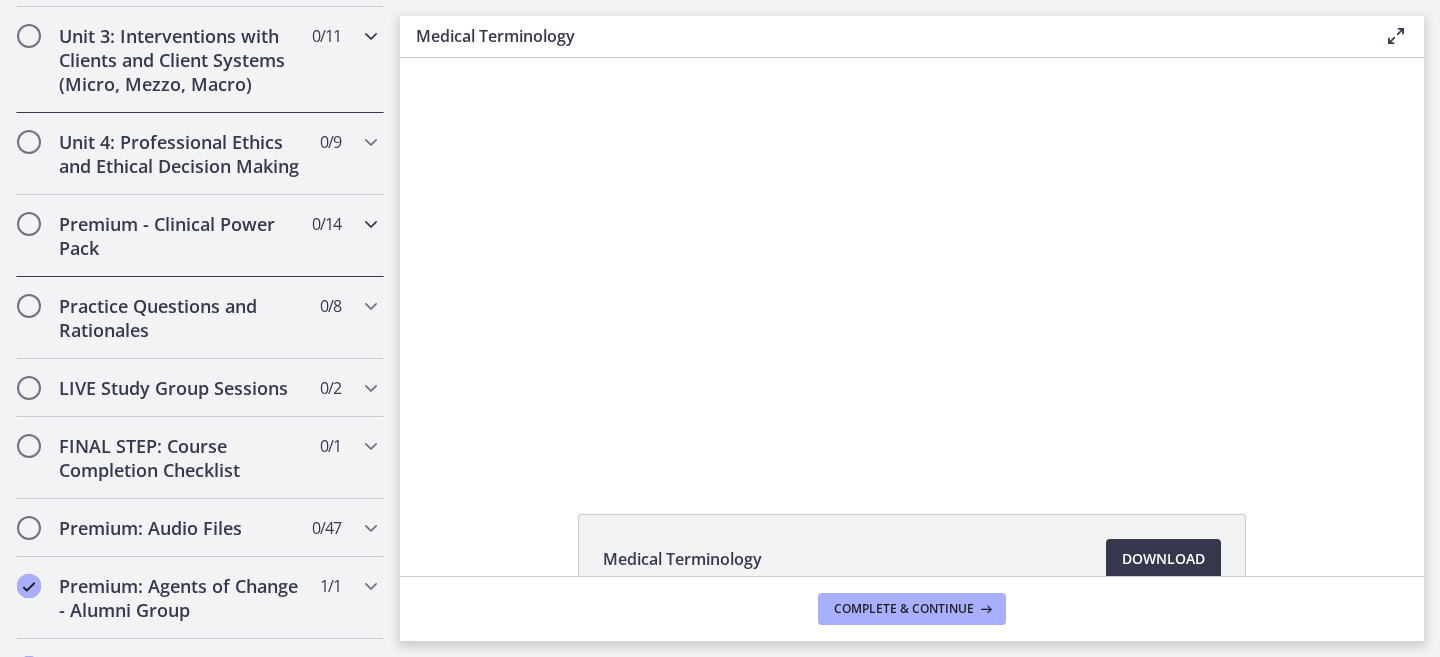 click on "Premium - Clinical Power Pack
0  /  14
Completed" at bounding box center (200, 236) 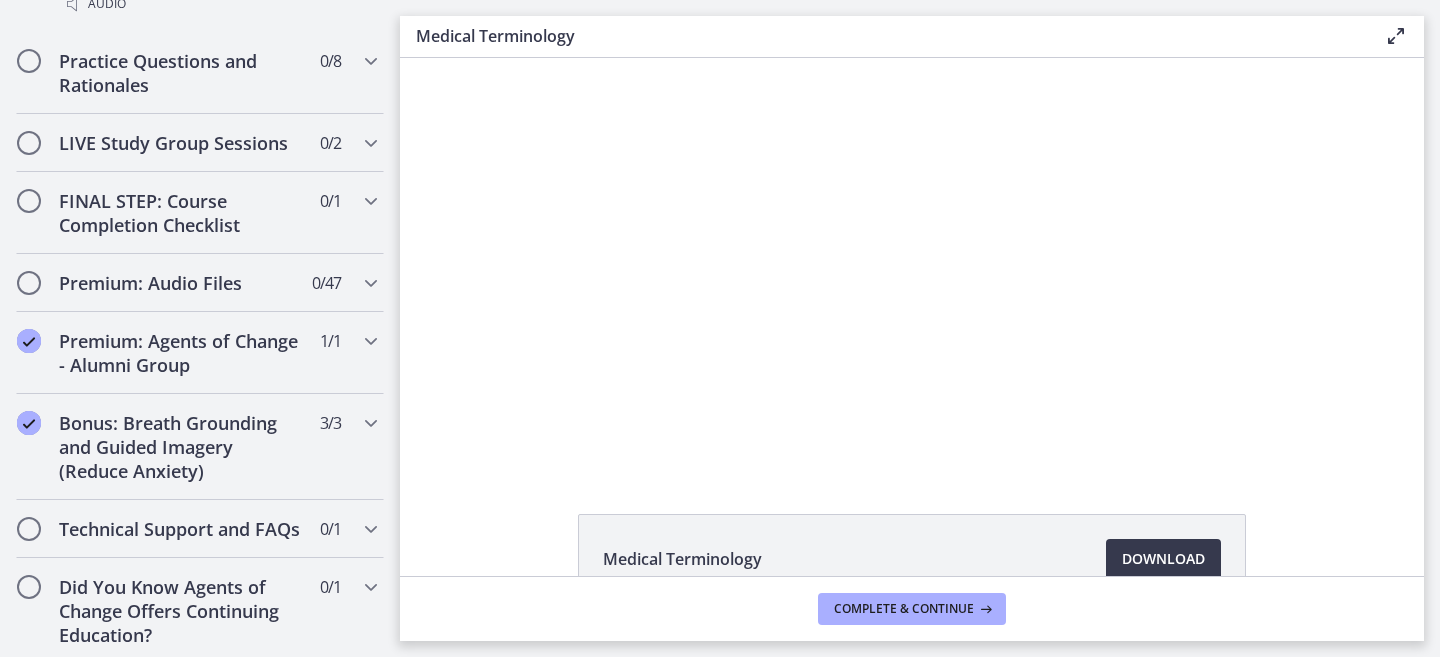 scroll, scrollTop: 2033, scrollLeft: 0, axis: vertical 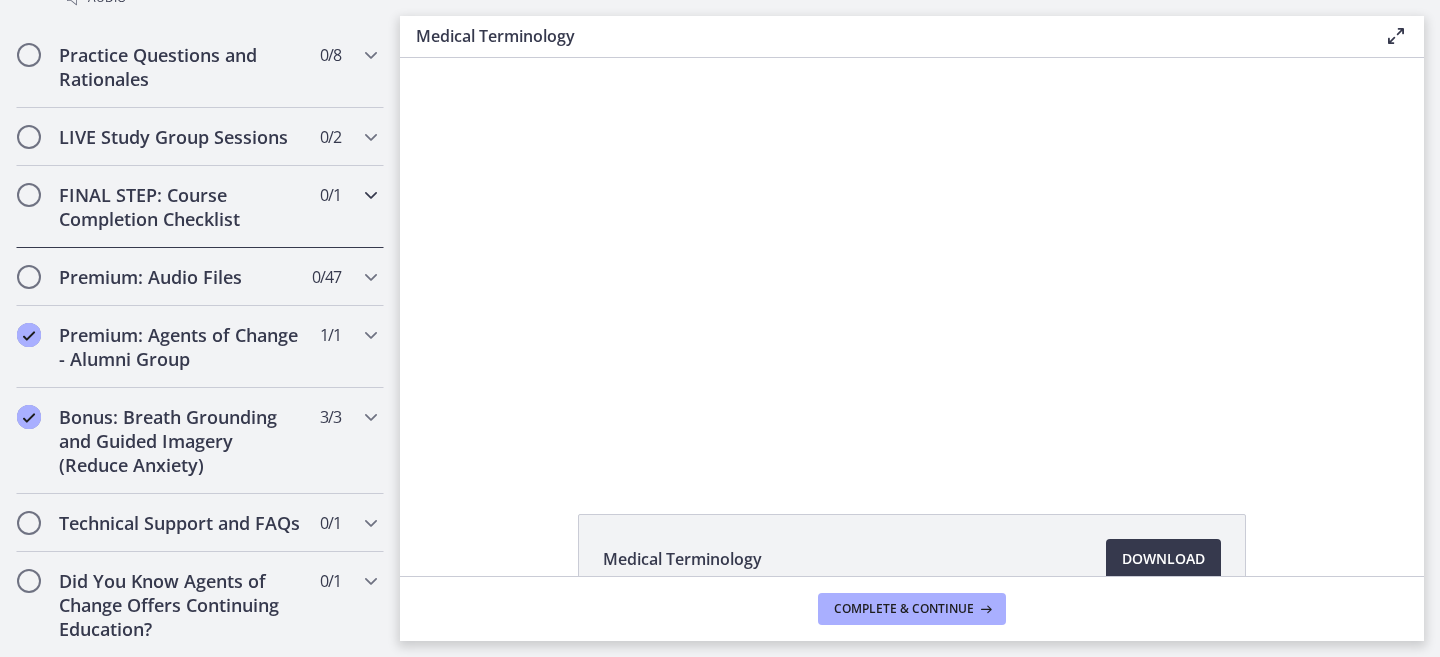 click on "0  /  1
Completed" at bounding box center (330, 195) 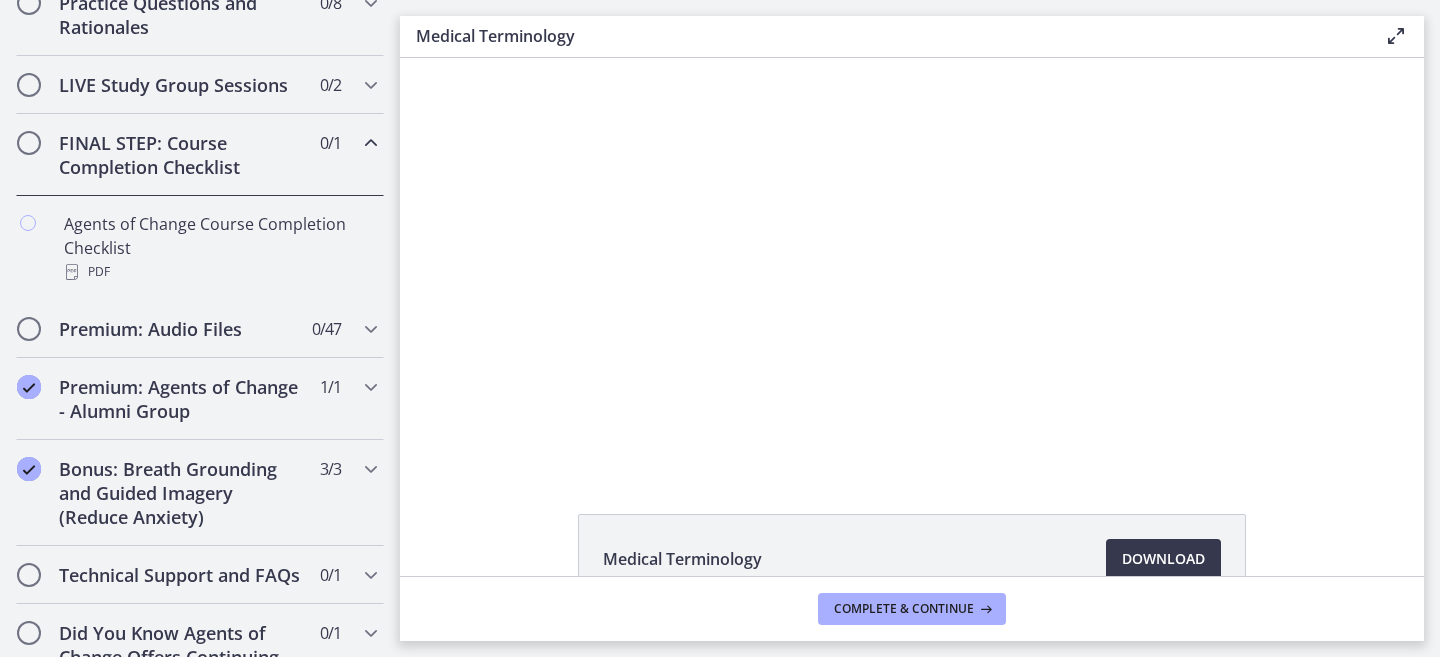 scroll, scrollTop: 1055, scrollLeft: 0, axis: vertical 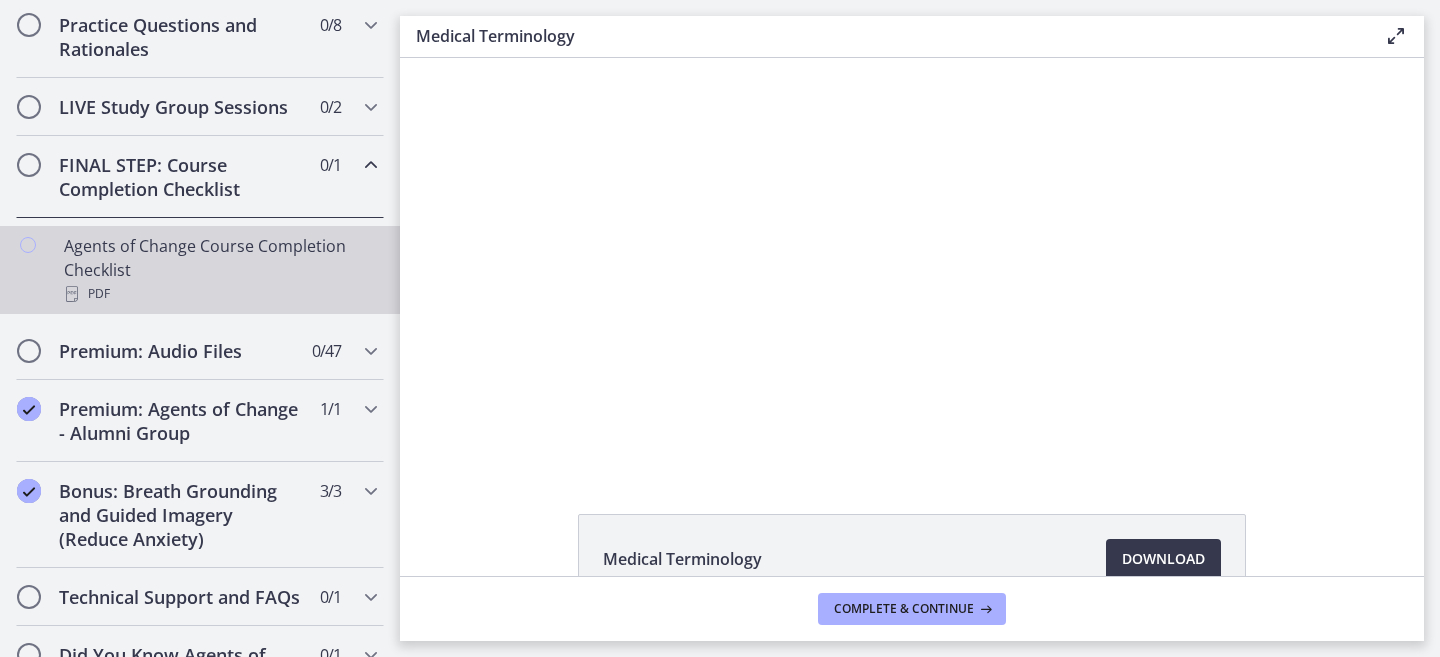 click on "Agents of Change Course Completion Checklist
PDF" at bounding box center (220, 270) 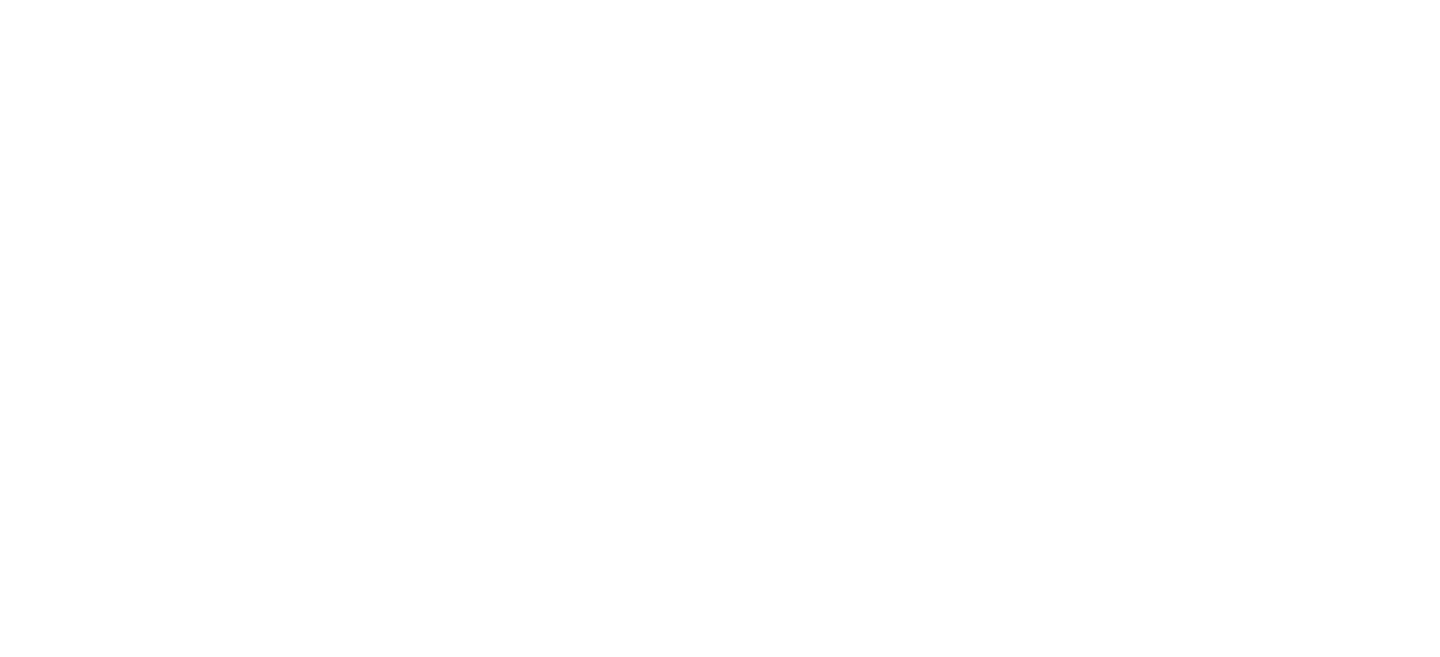 scroll, scrollTop: 0, scrollLeft: 0, axis: both 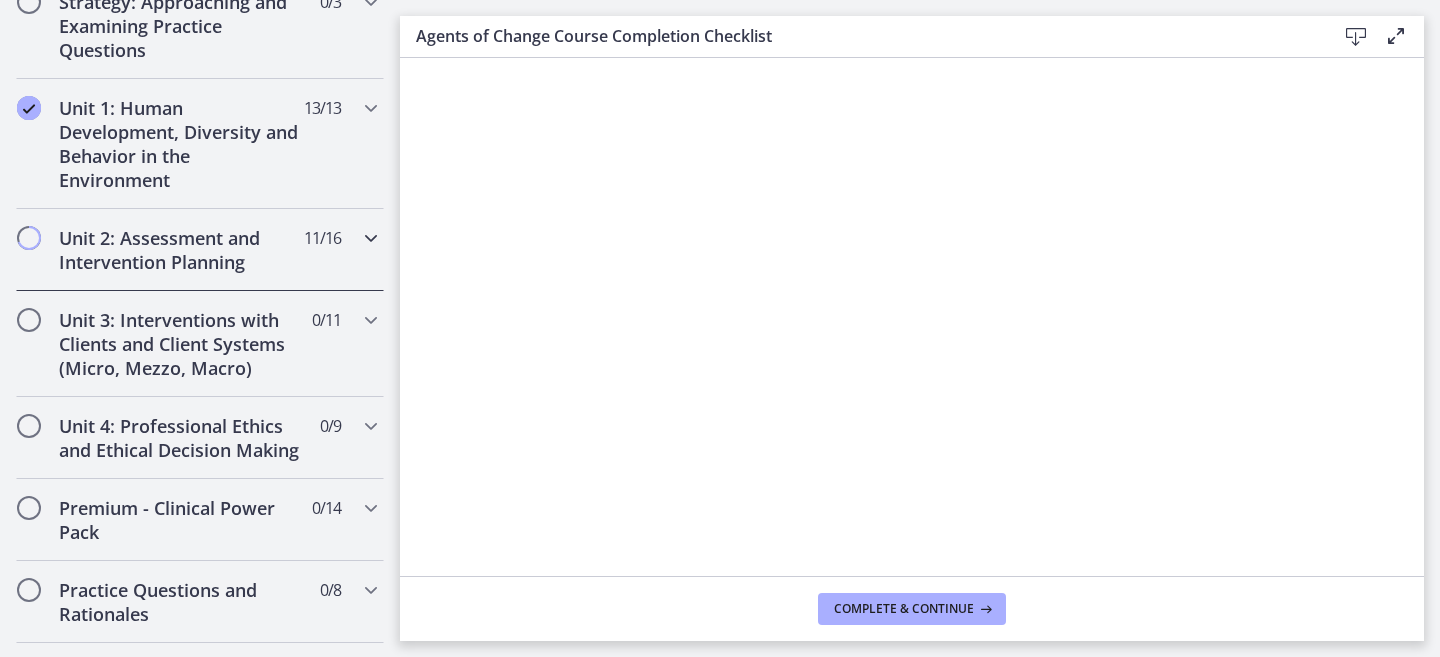 click on "Unit 2: Assessment and Intervention Planning" at bounding box center [181, 250] 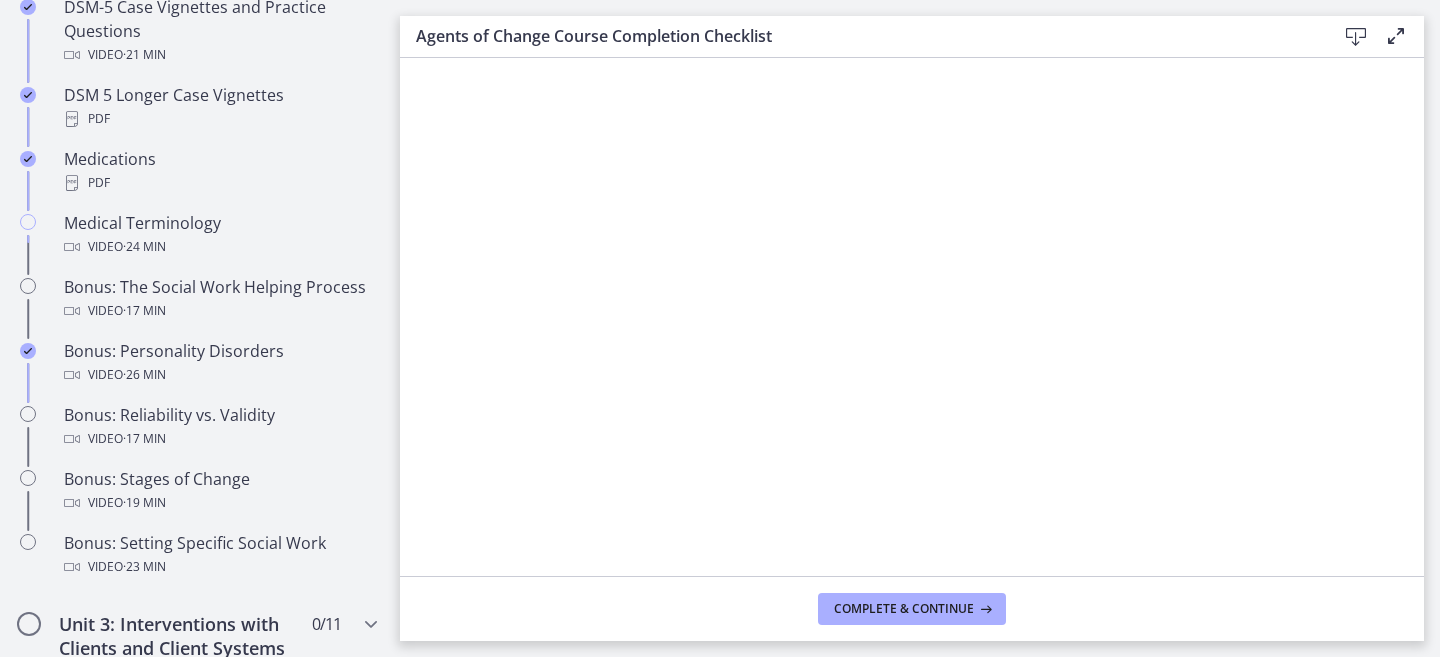 scroll, scrollTop: 1462, scrollLeft: 0, axis: vertical 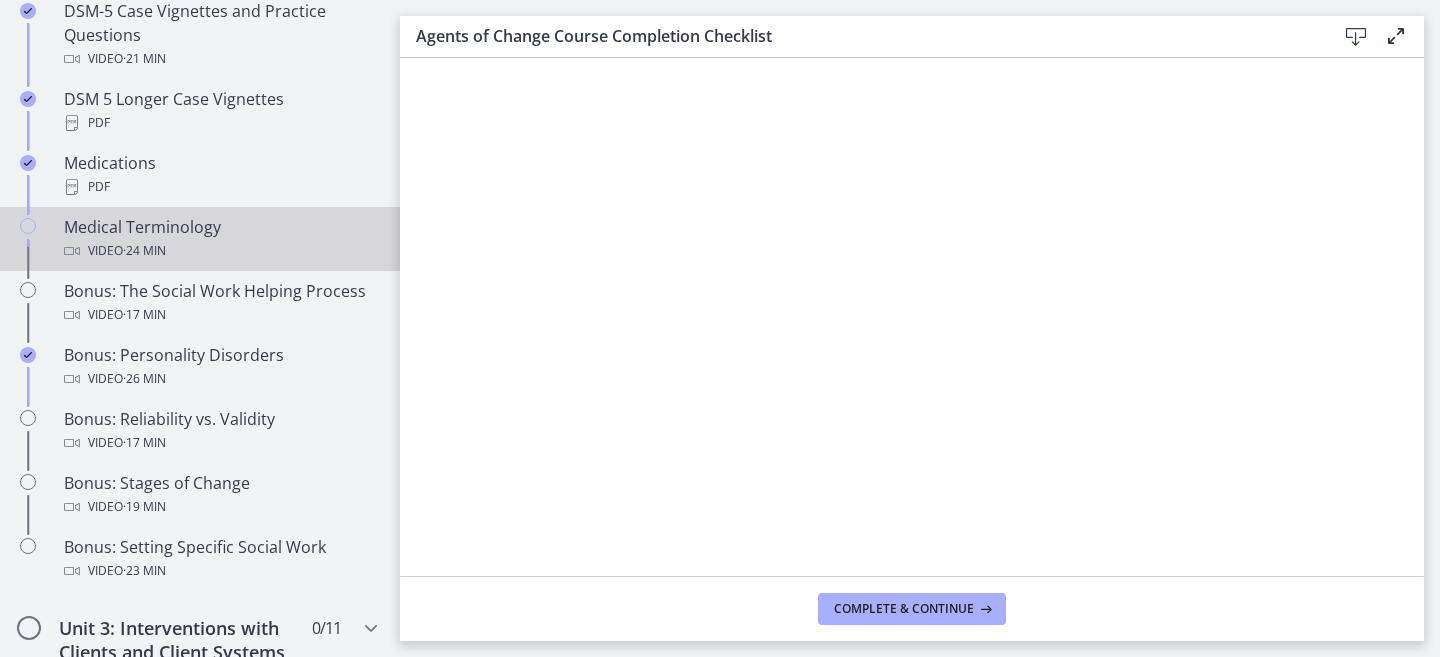 click on "Medical Terminology
Video
·  24 min" at bounding box center [220, 239] 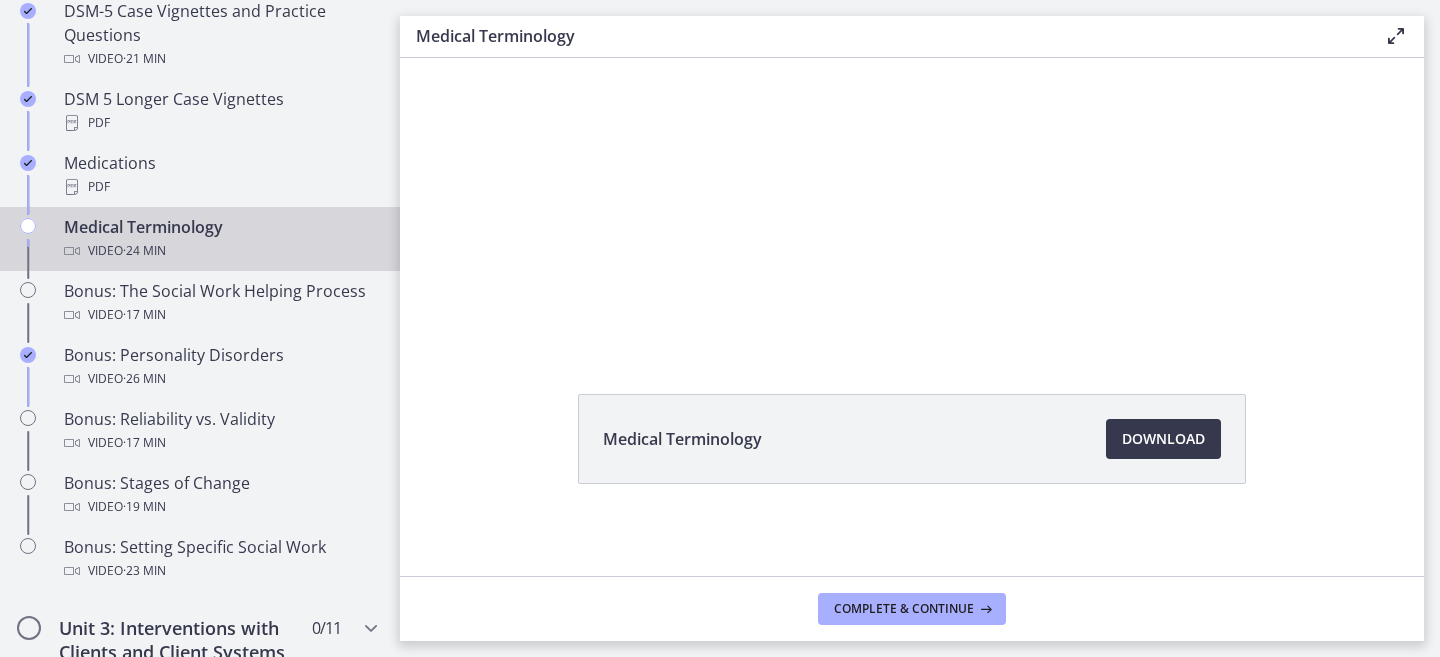 scroll, scrollTop: 124, scrollLeft: 0, axis: vertical 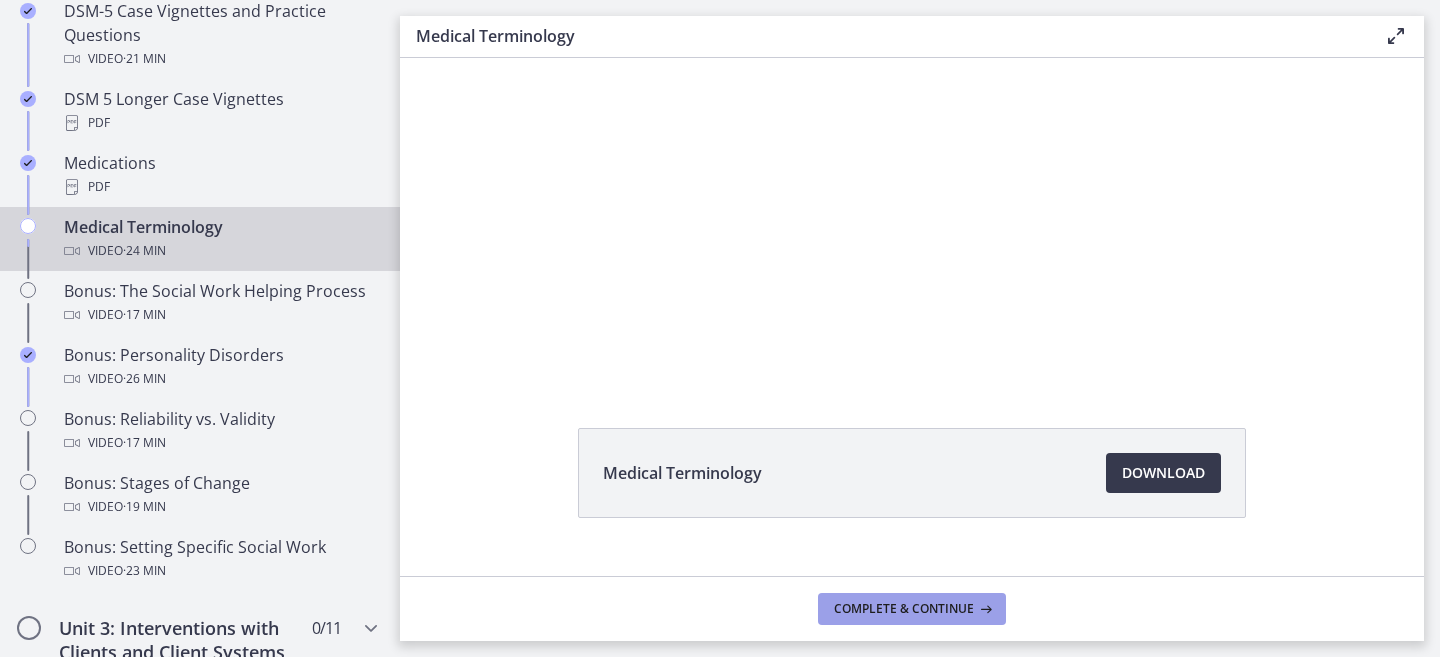 click on "Complete & continue" at bounding box center (904, 609) 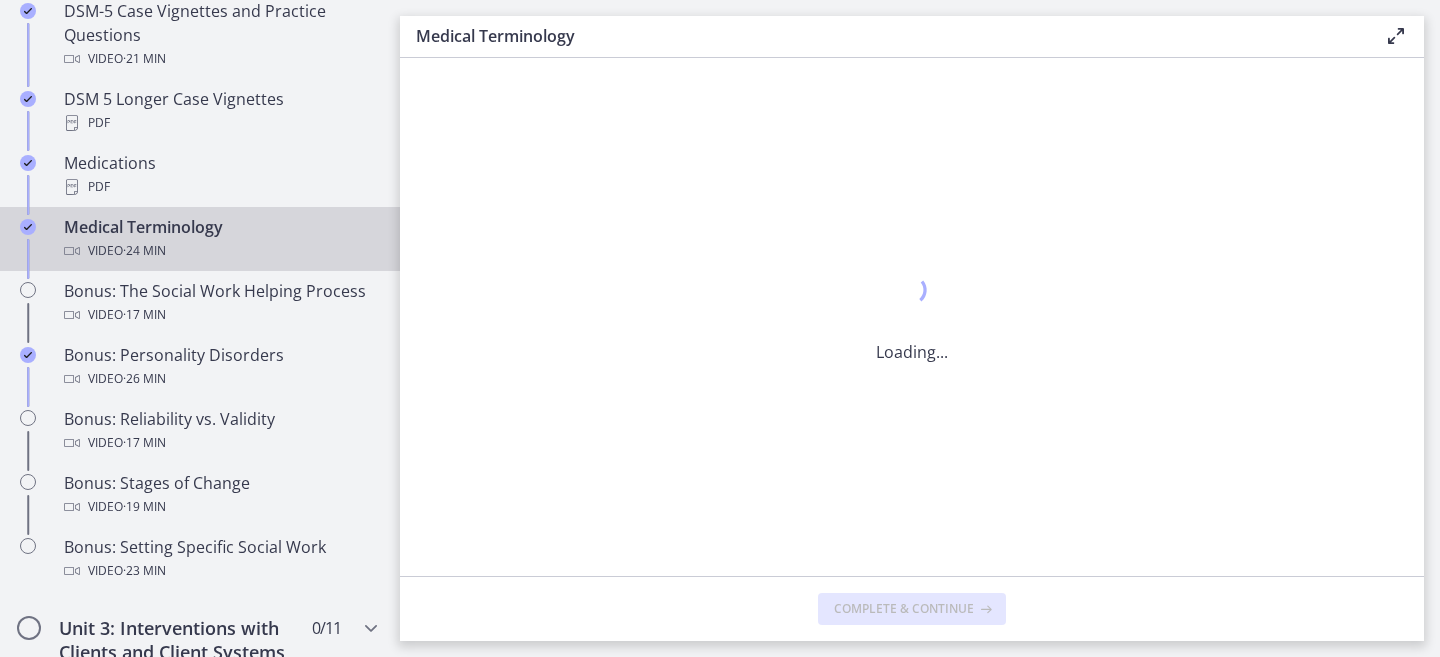 scroll, scrollTop: 0, scrollLeft: 0, axis: both 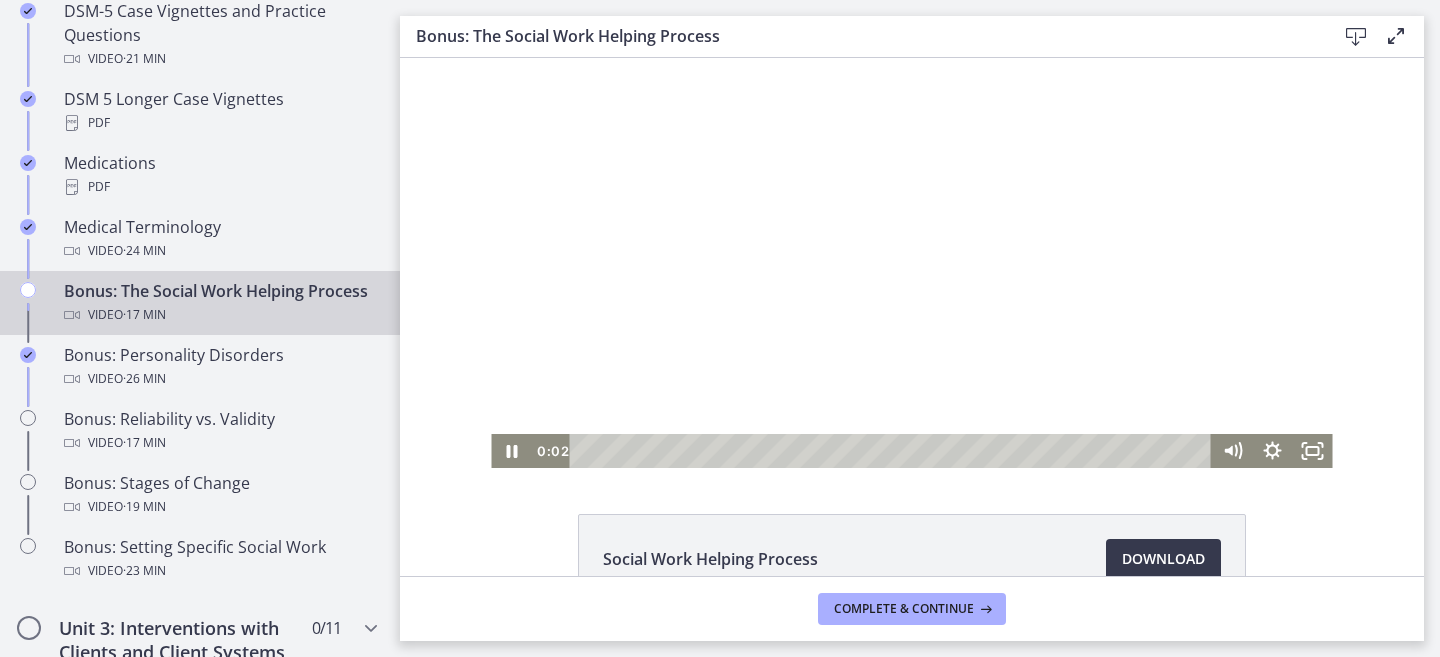 click at bounding box center [911, 263] 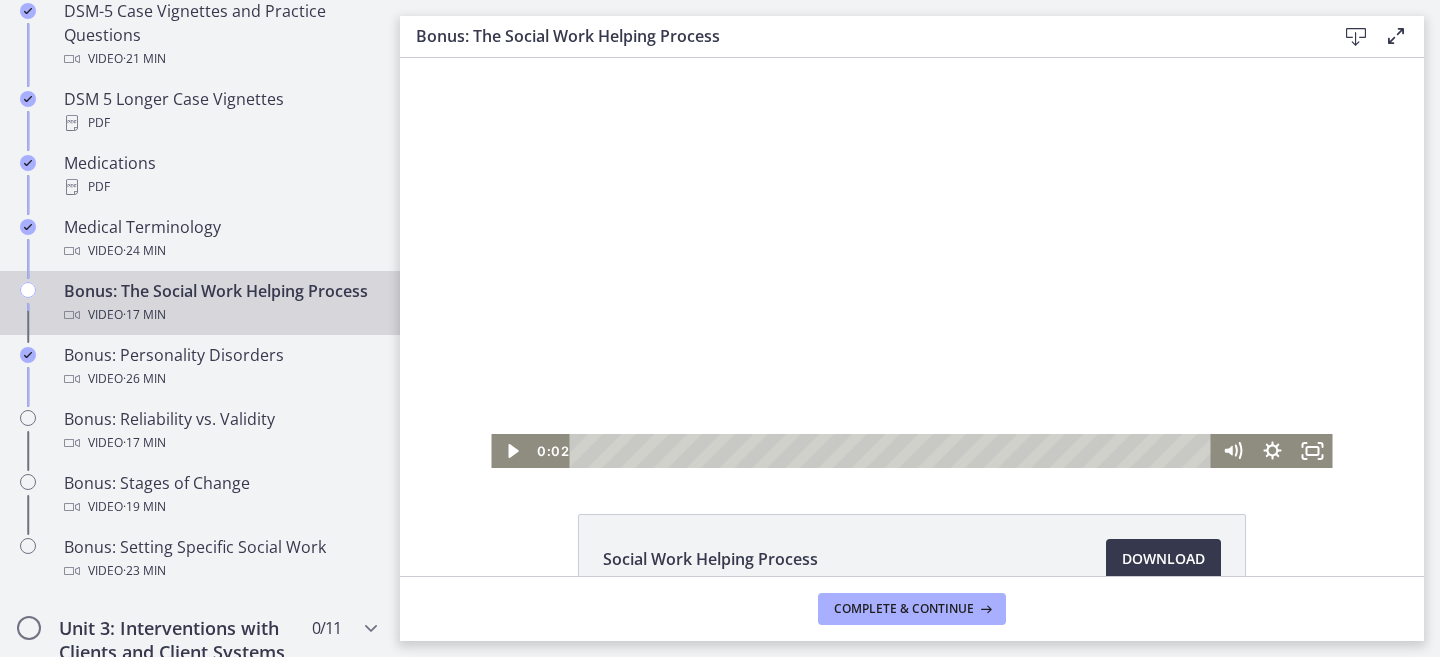 click at bounding box center (911, 263) 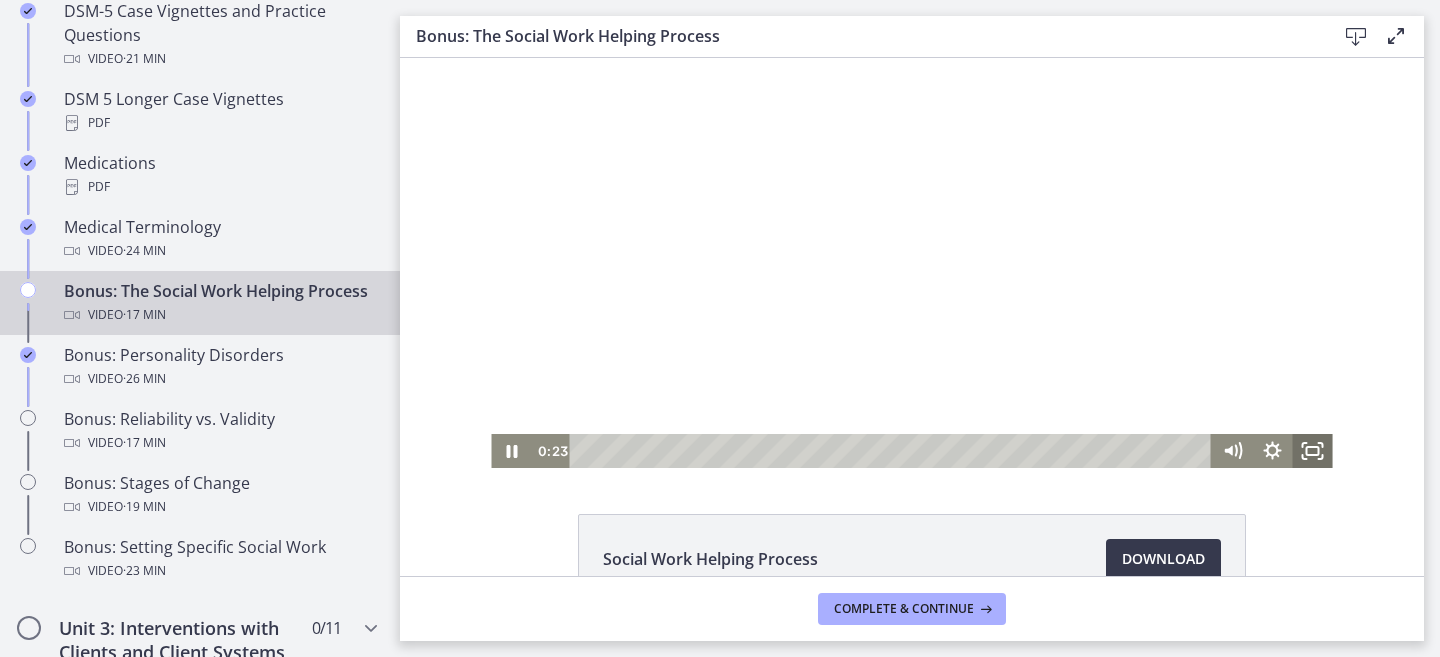 click 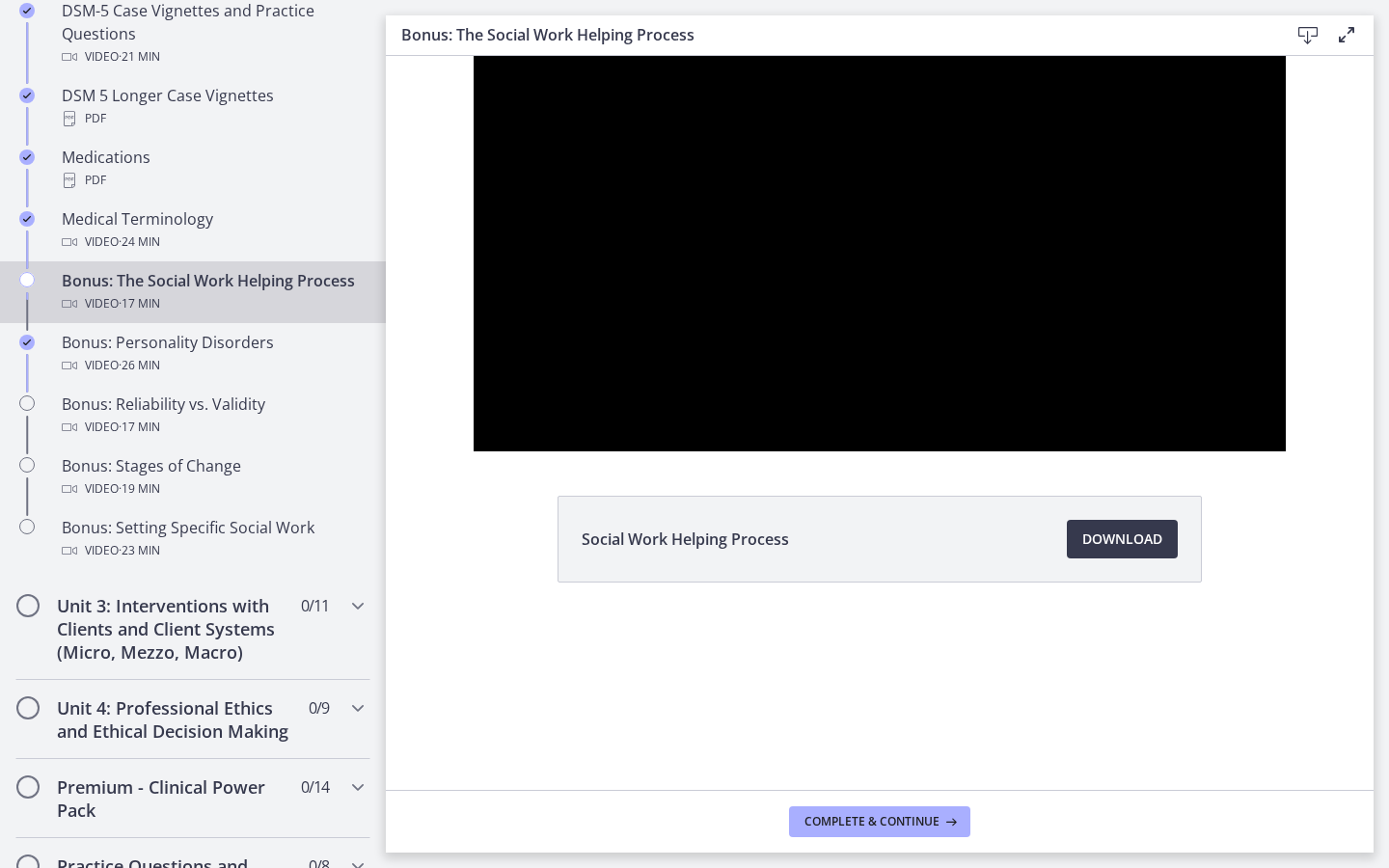 type 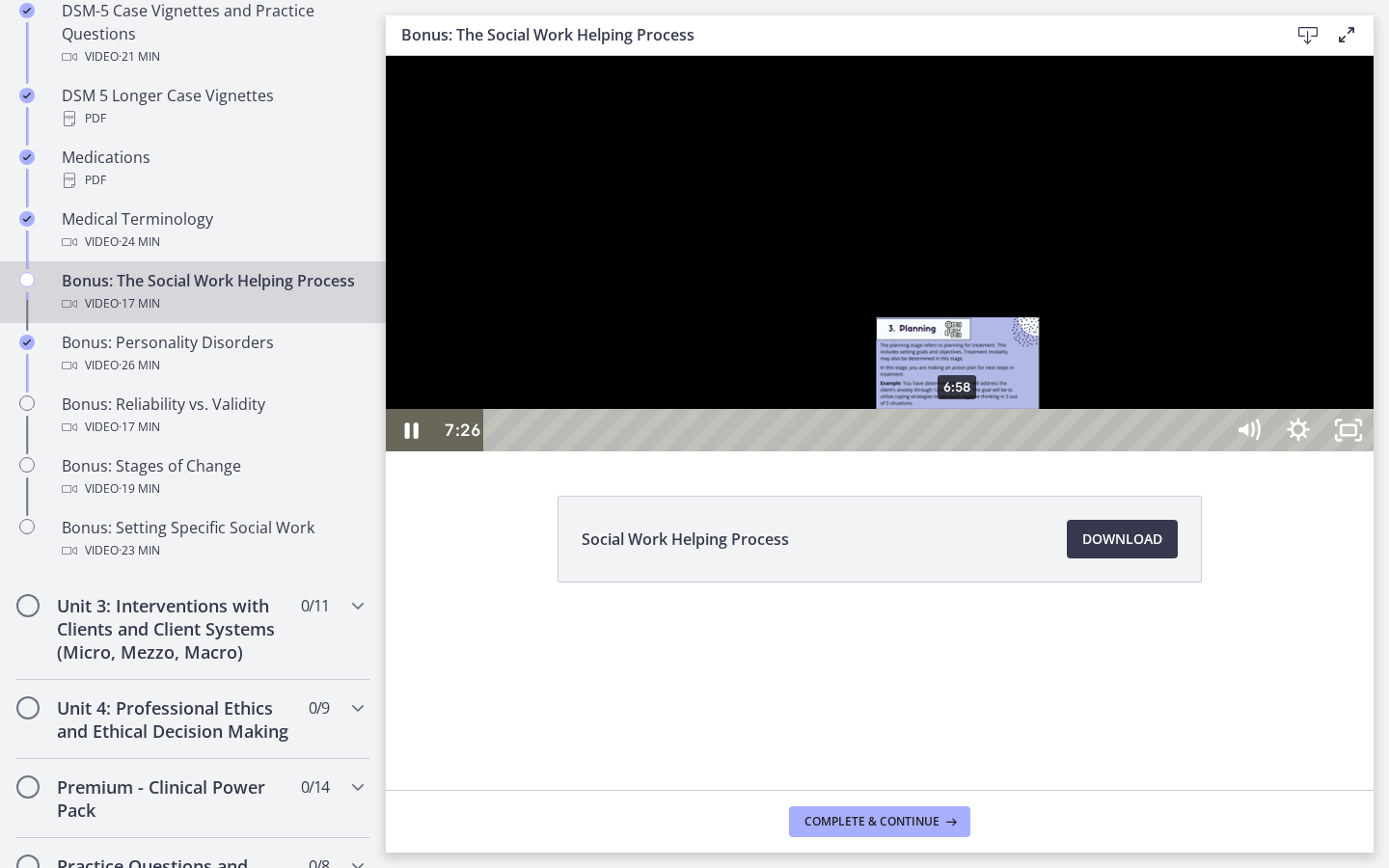 click on "6:58" at bounding box center [857, 430] 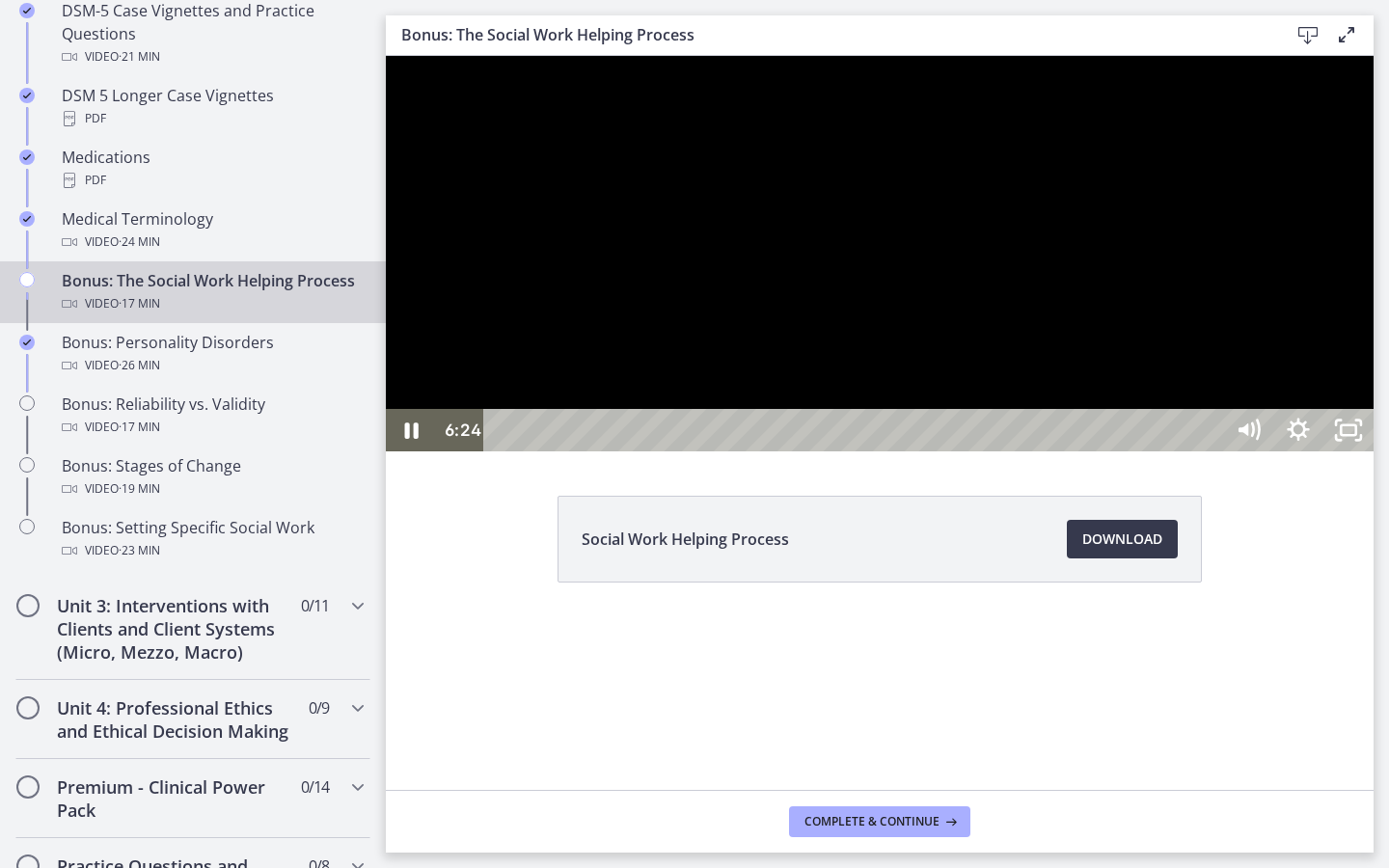 click at bounding box center (880, 254) 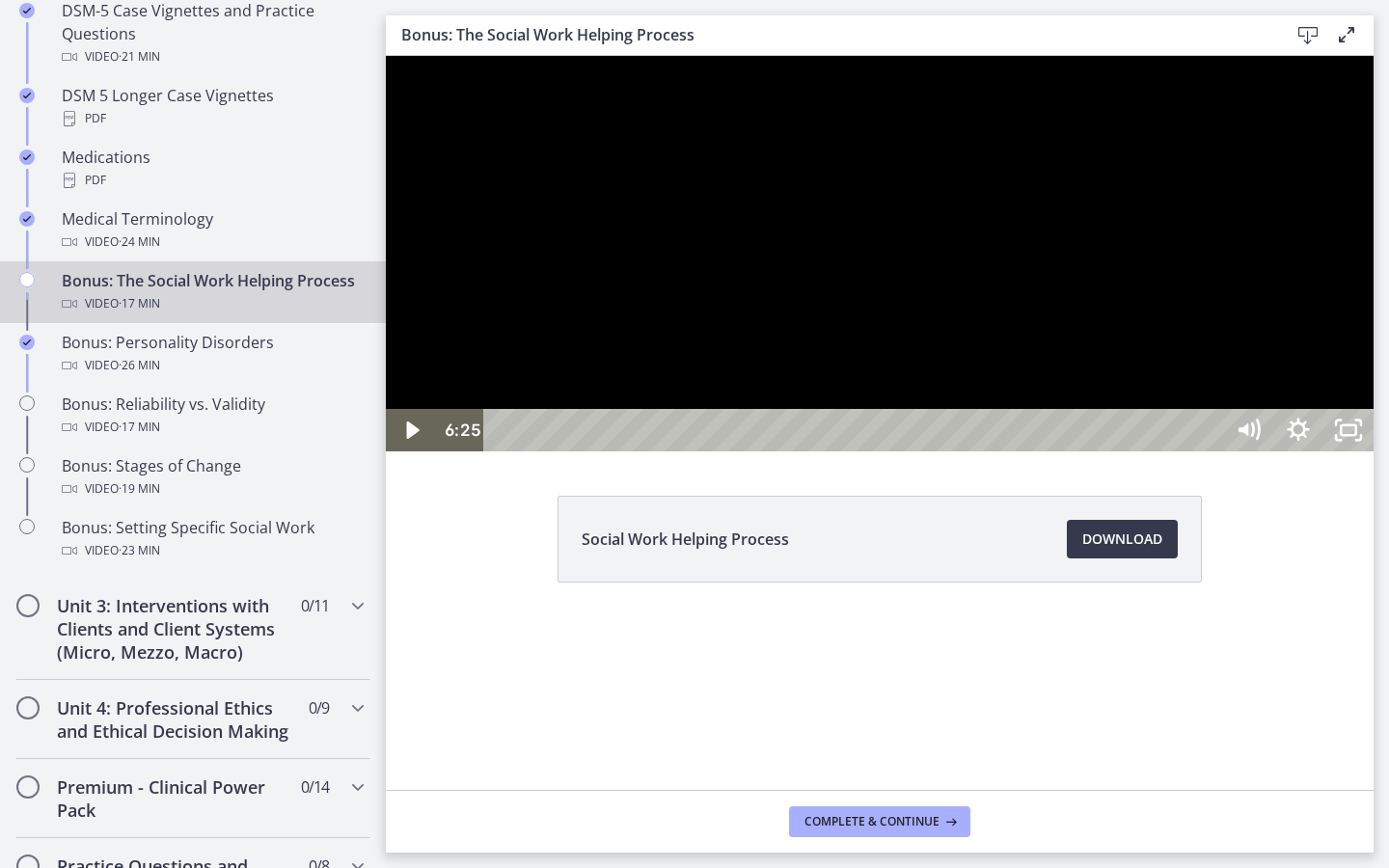 type 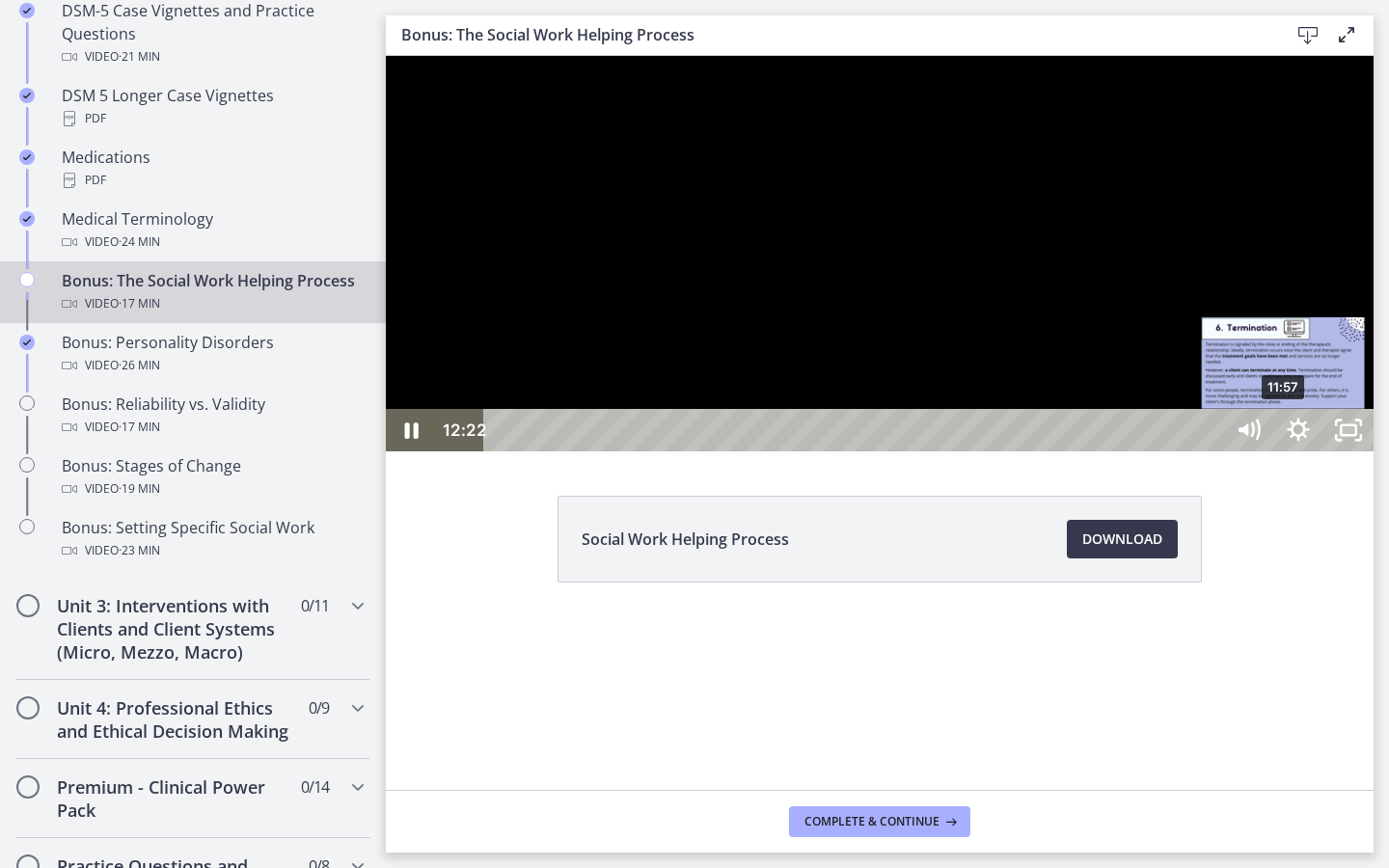 click on "11:57" at bounding box center (857, 430) 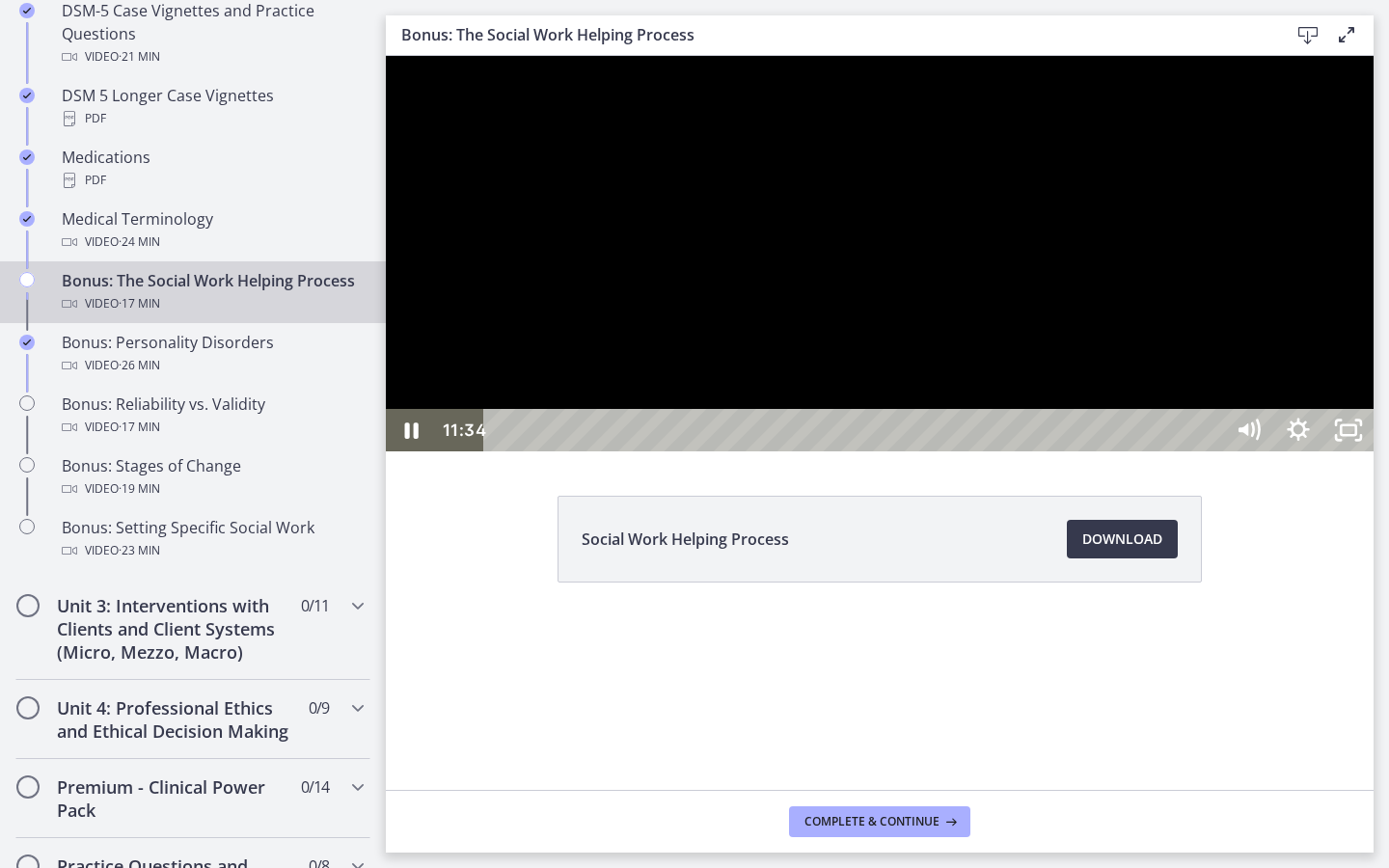 click at bounding box center (880, 254) 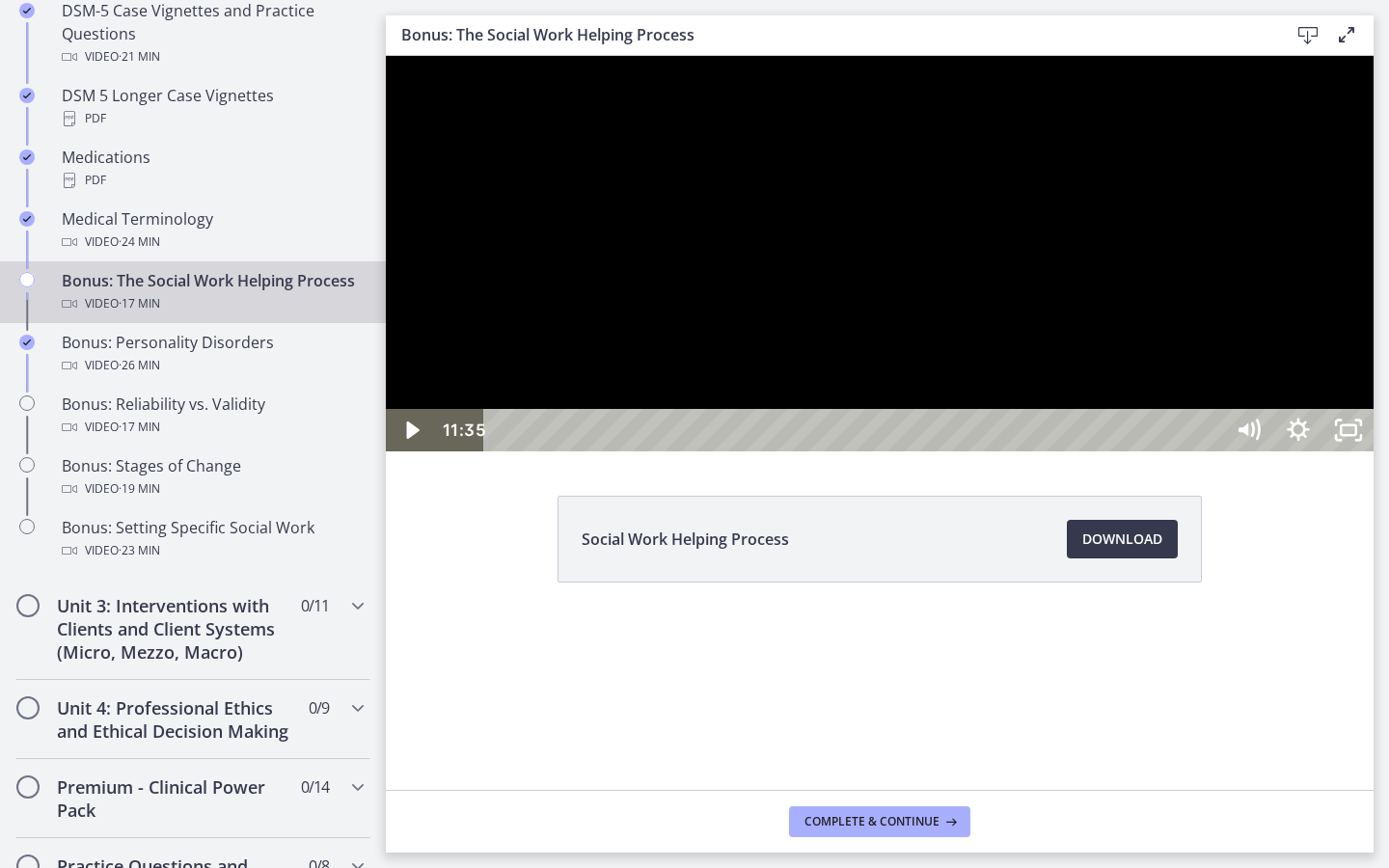 click at bounding box center (880, 254) 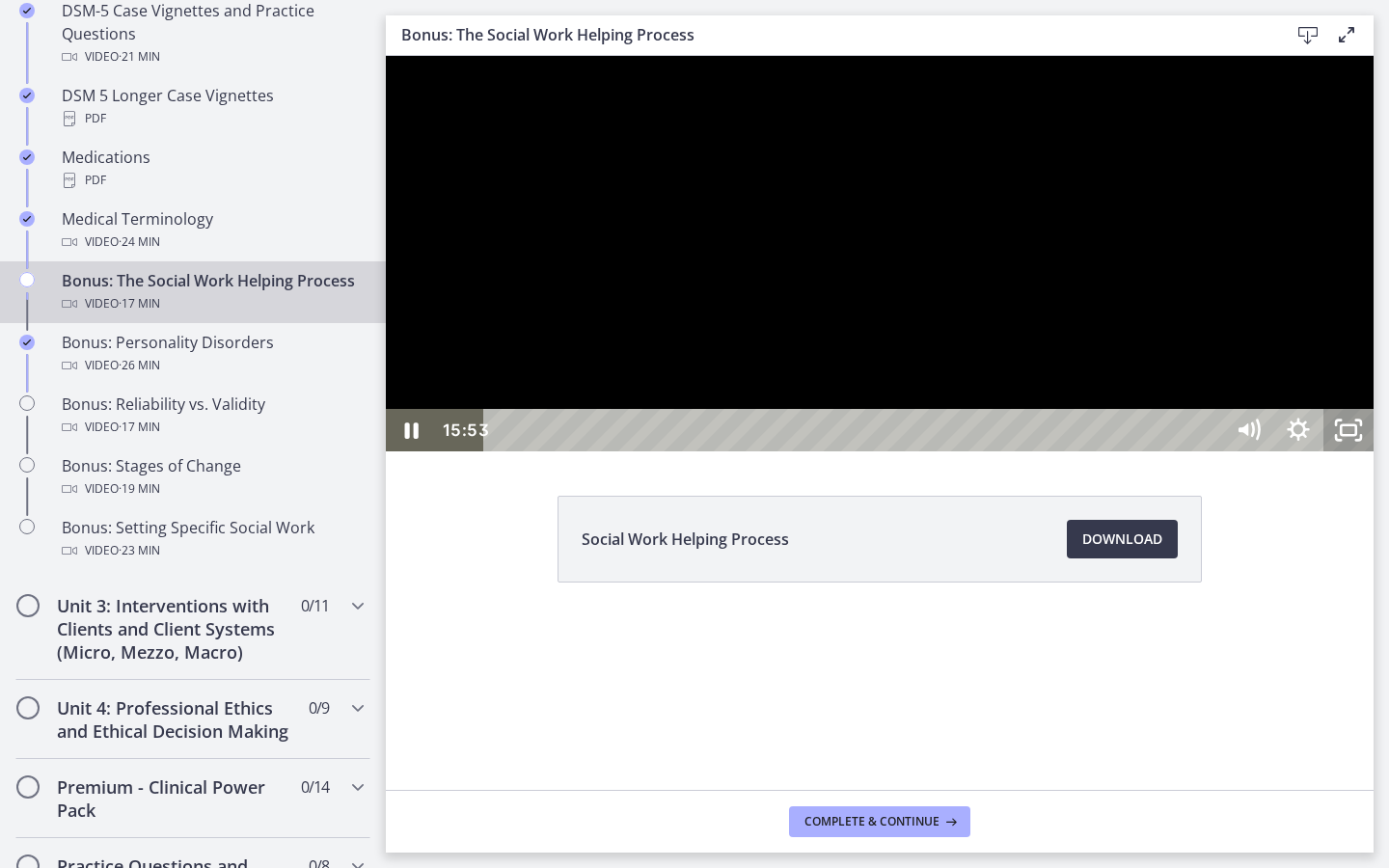 click 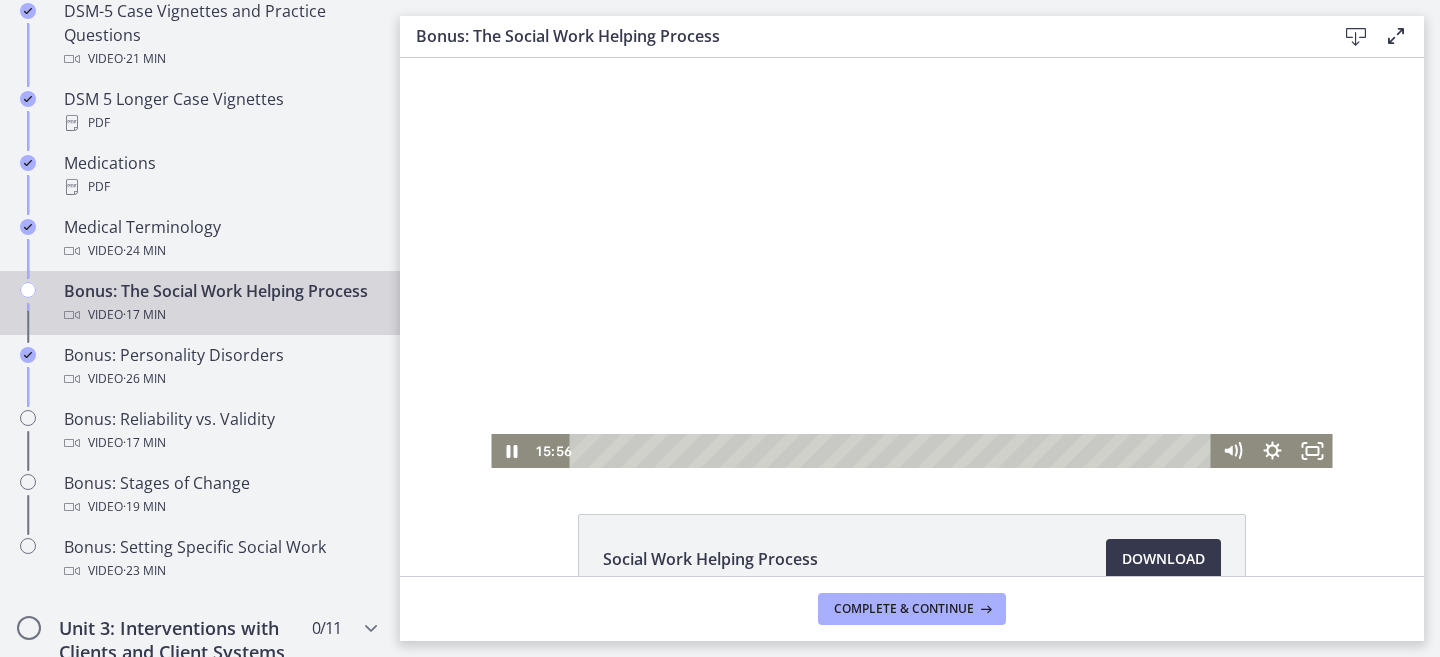 click at bounding box center (911, 263) 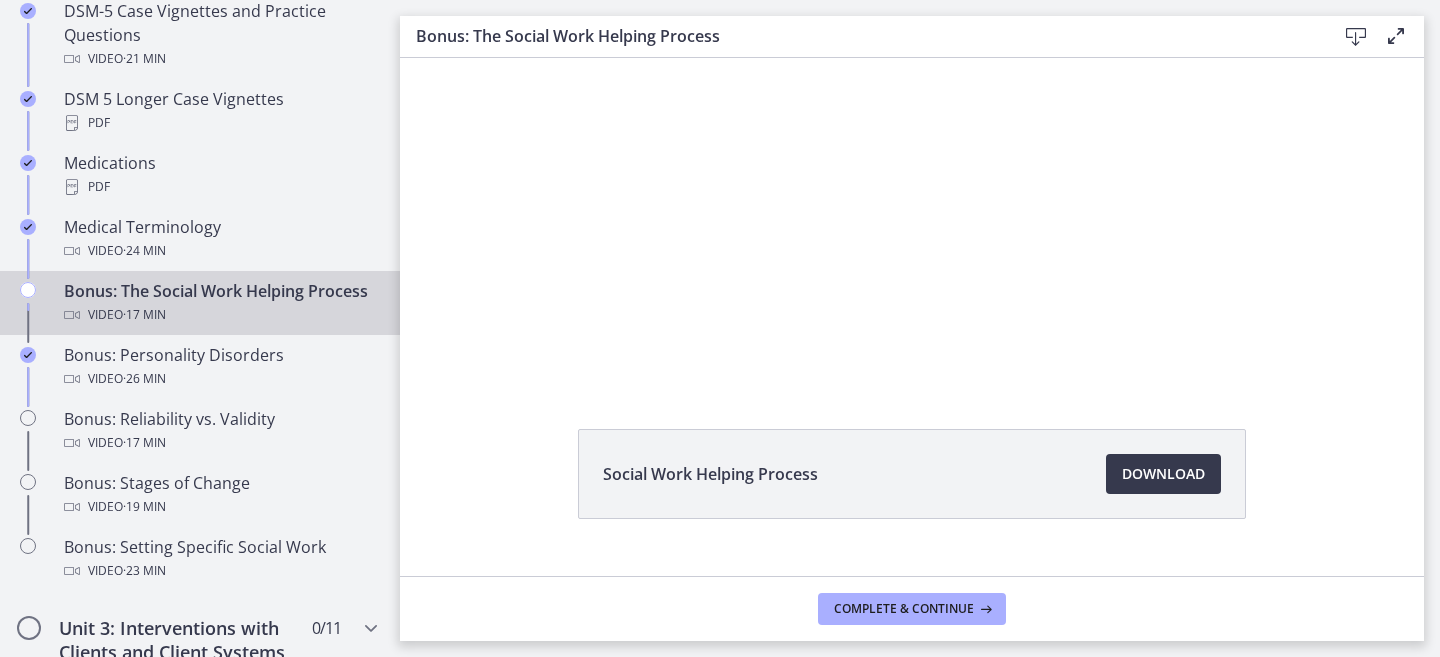 scroll, scrollTop: 114, scrollLeft: 0, axis: vertical 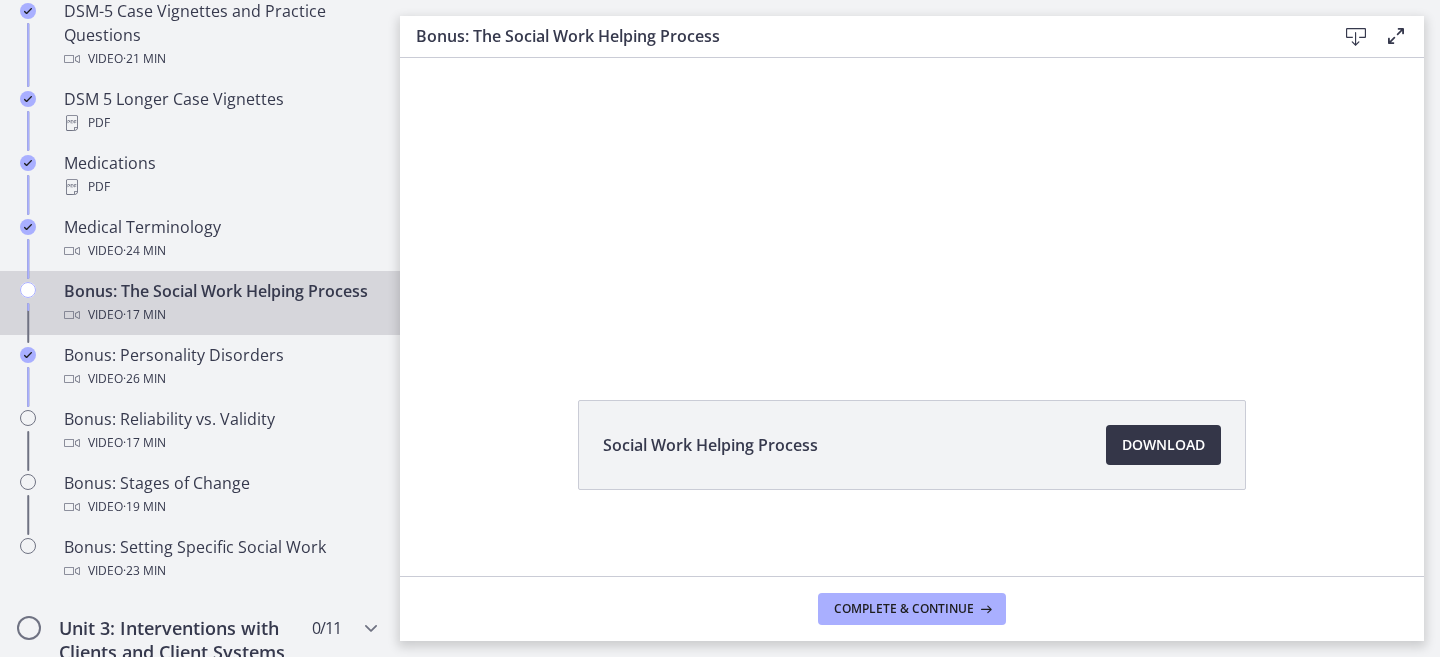 click on "Download
Opens in a new window" at bounding box center [1163, 445] 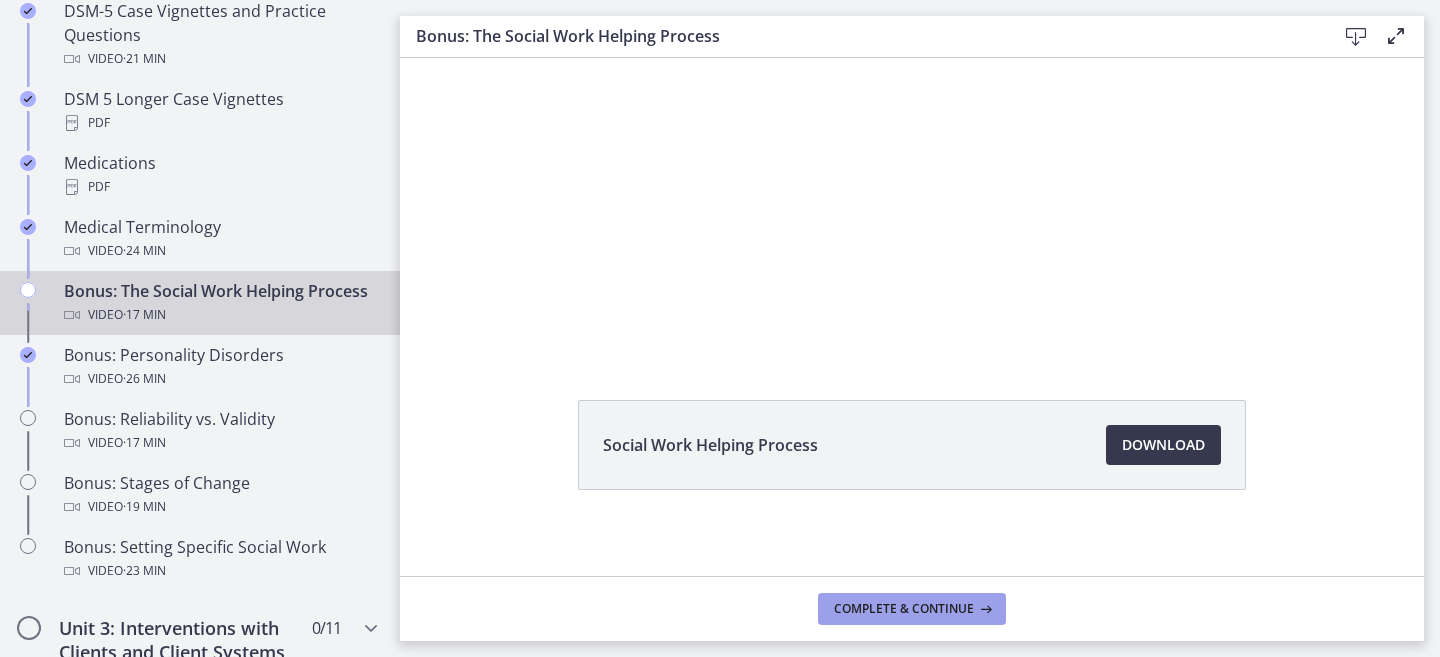 click on "Complete & continue" at bounding box center [904, 609] 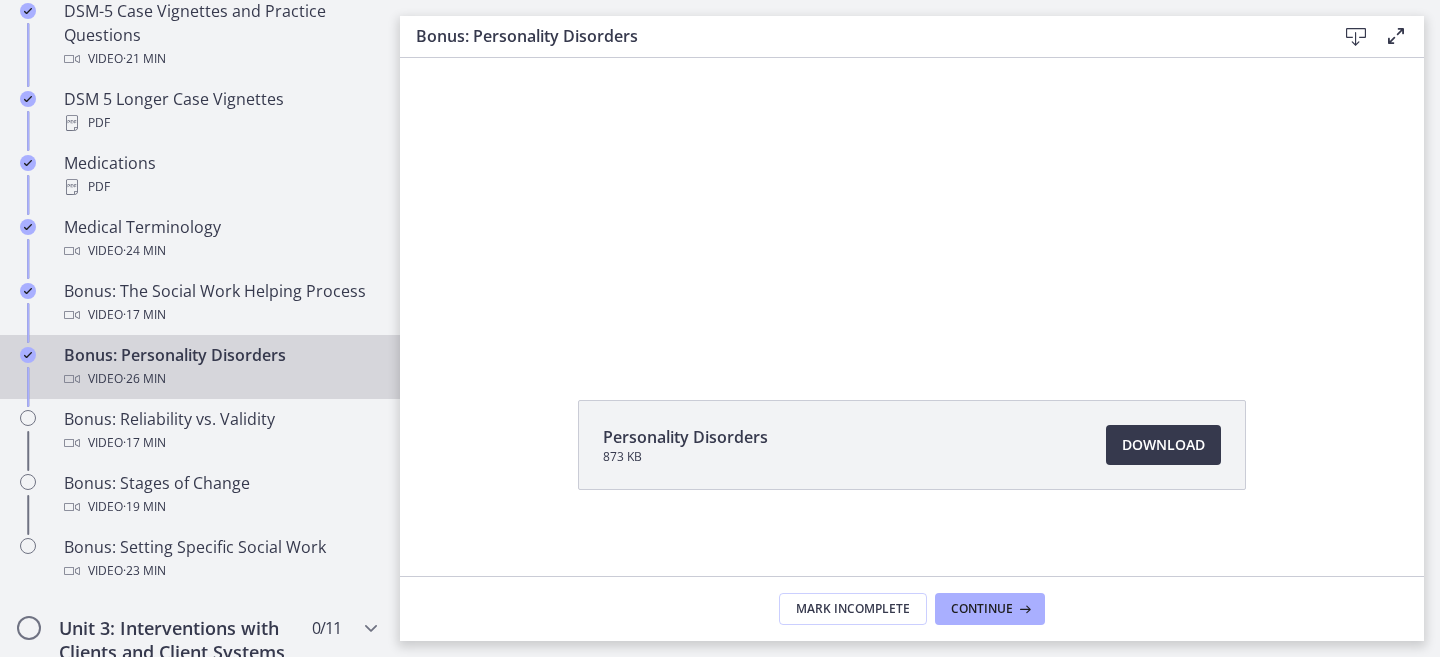 scroll, scrollTop: 0, scrollLeft: 0, axis: both 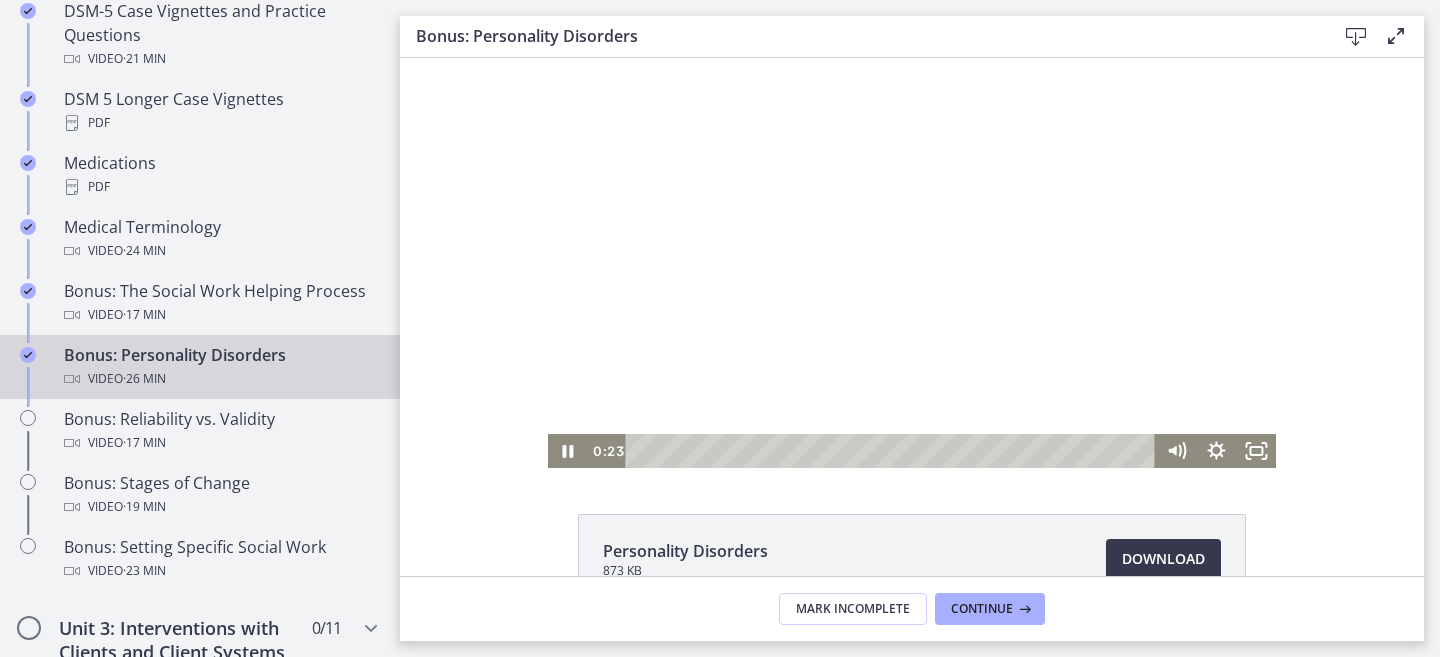 click at bounding box center [912, 263] 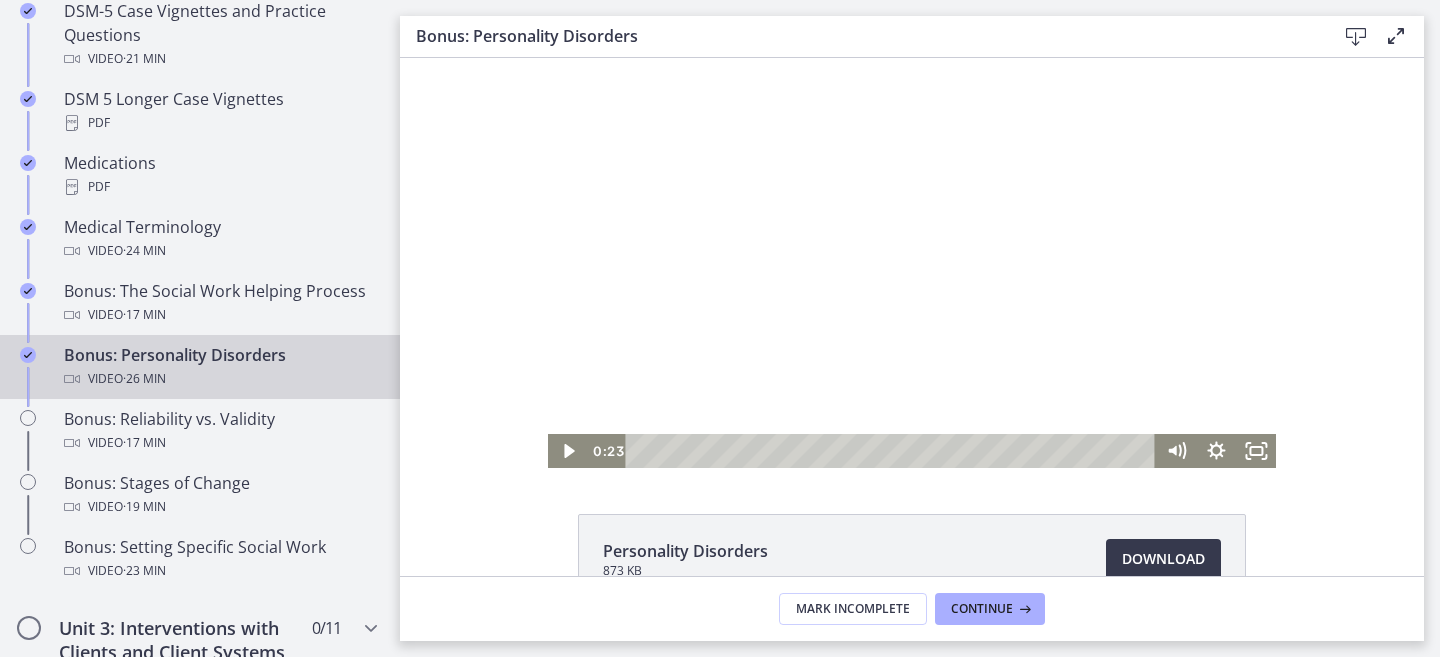scroll, scrollTop: 57, scrollLeft: 0, axis: vertical 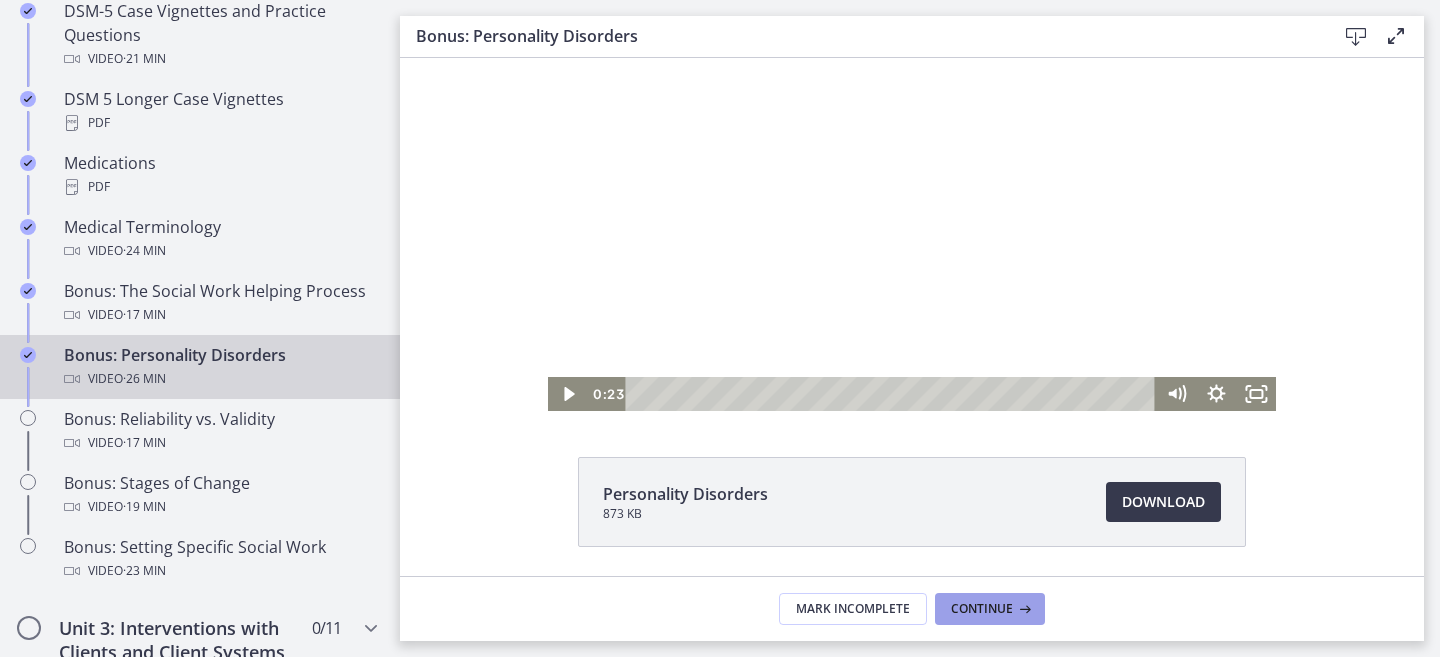 click on "Continue" at bounding box center [982, 609] 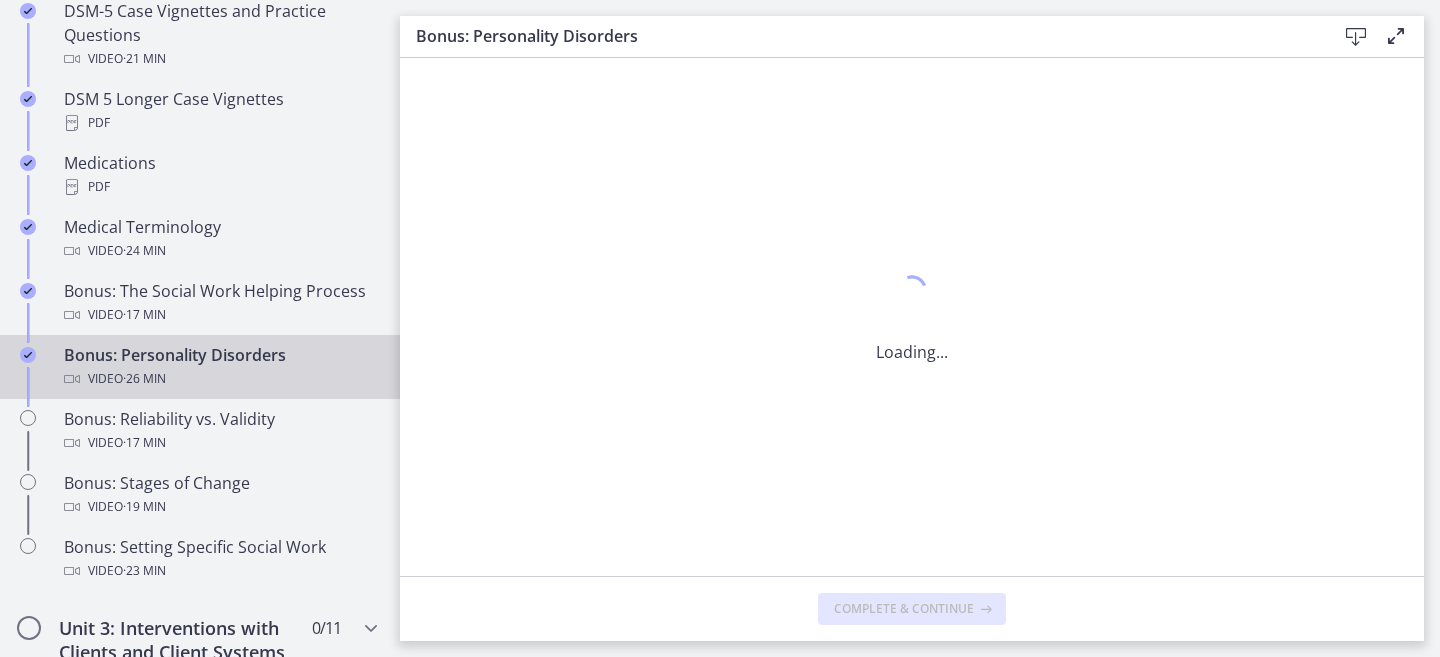 scroll, scrollTop: 0, scrollLeft: 0, axis: both 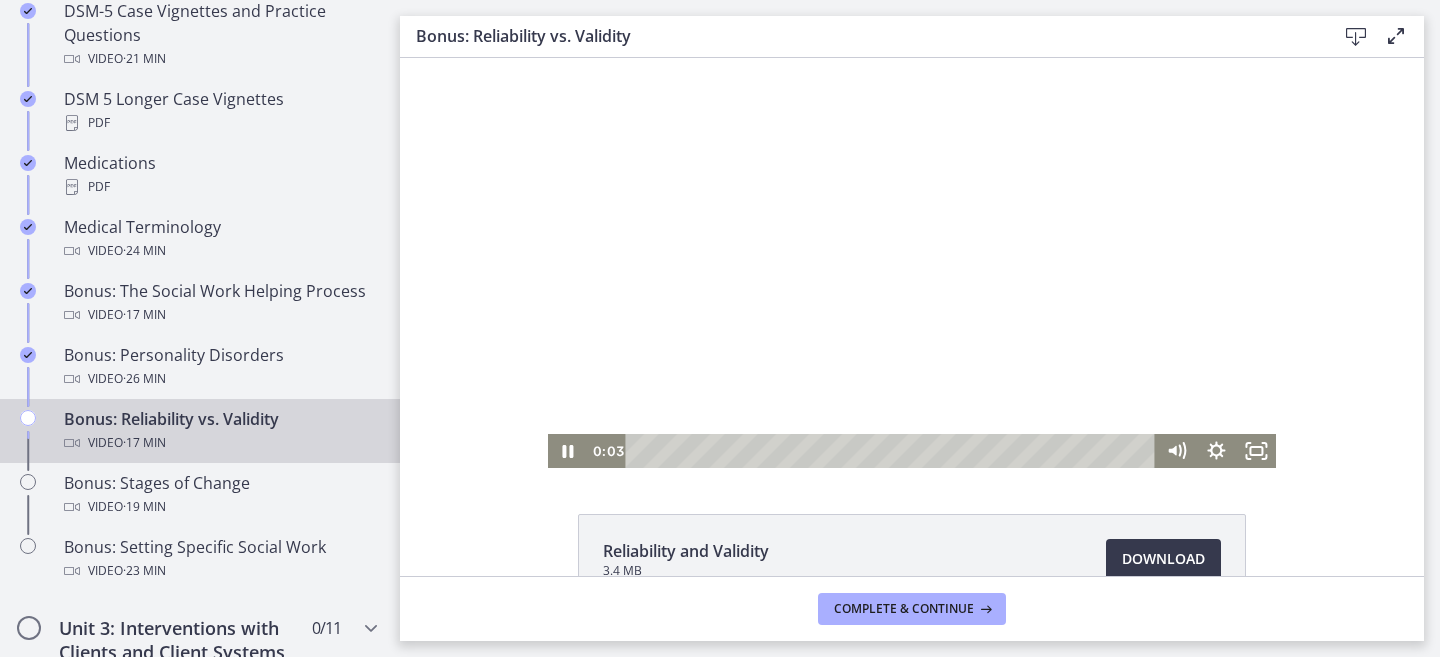 click at bounding box center [912, 263] 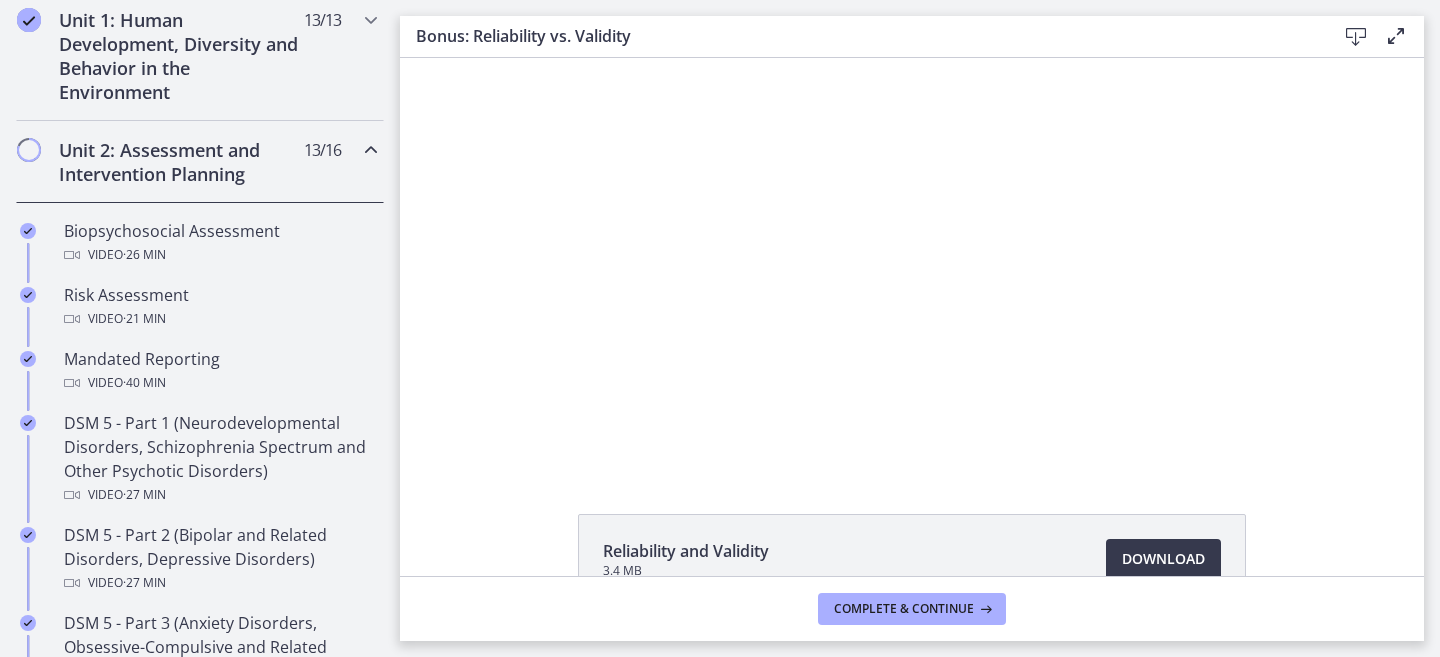 scroll, scrollTop: 0, scrollLeft: 0, axis: both 